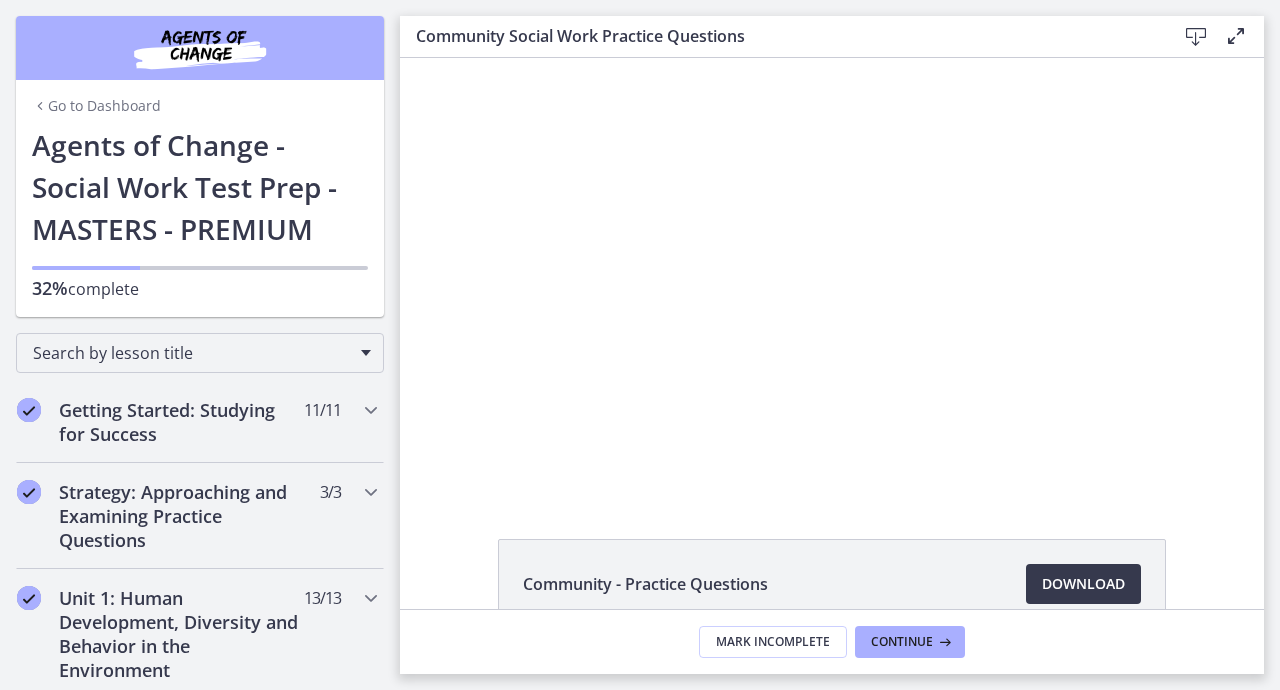 scroll, scrollTop: 0, scrollLeft: 0, axis: both 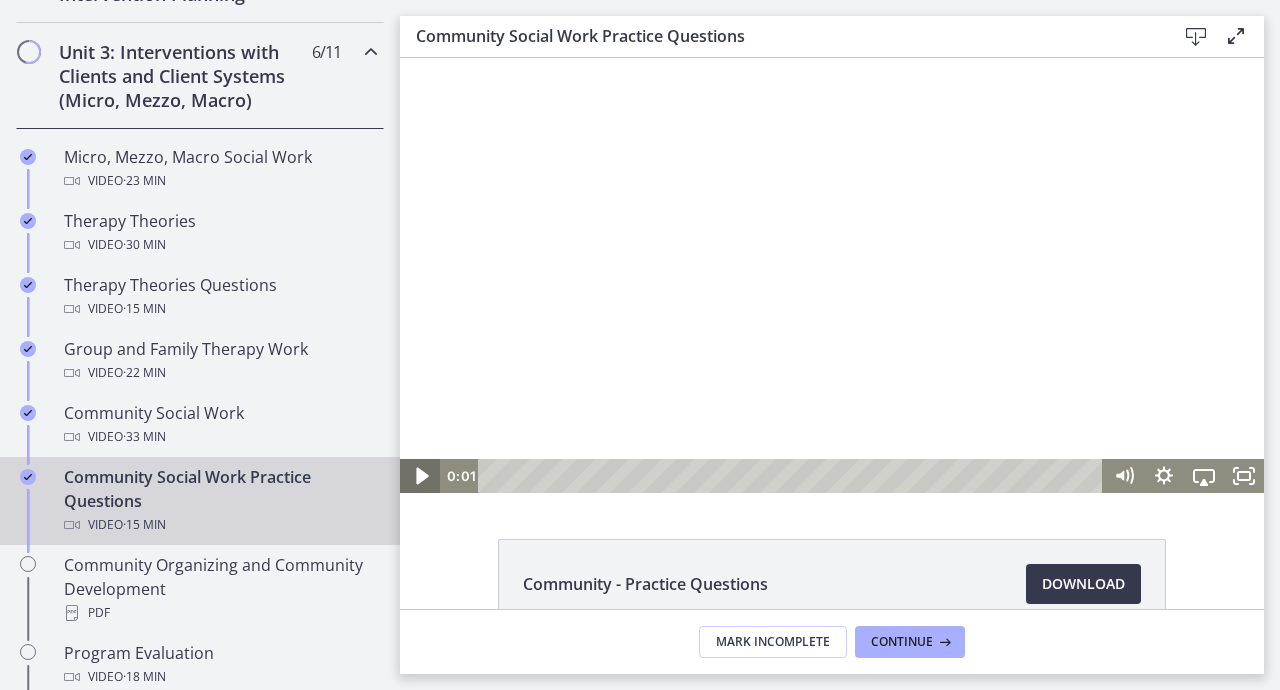 click 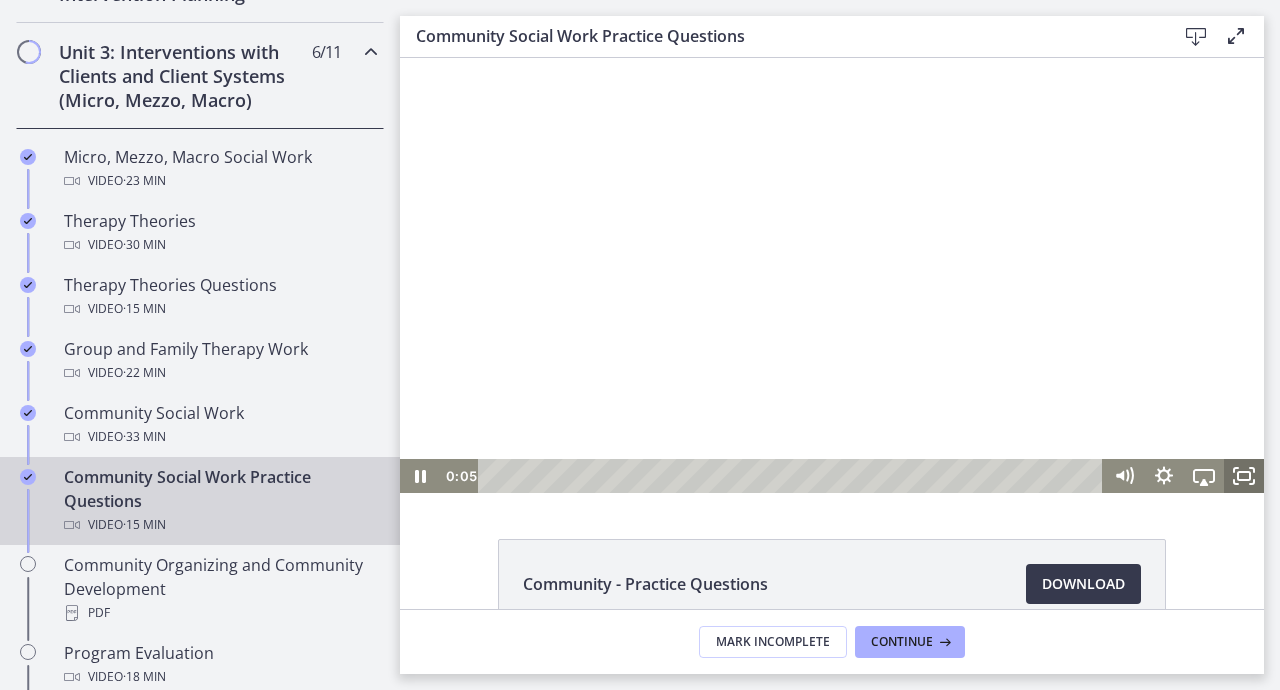 click 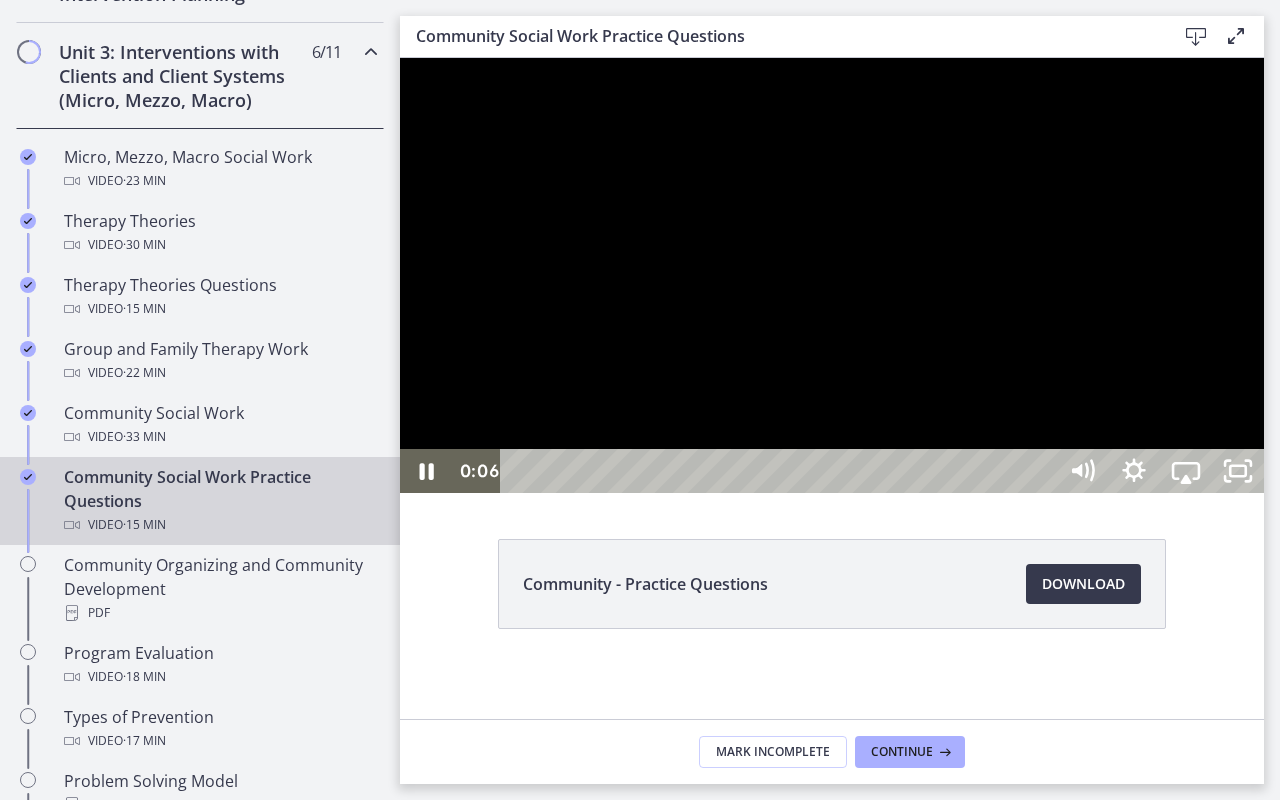 click at bounding box center (832, 275) 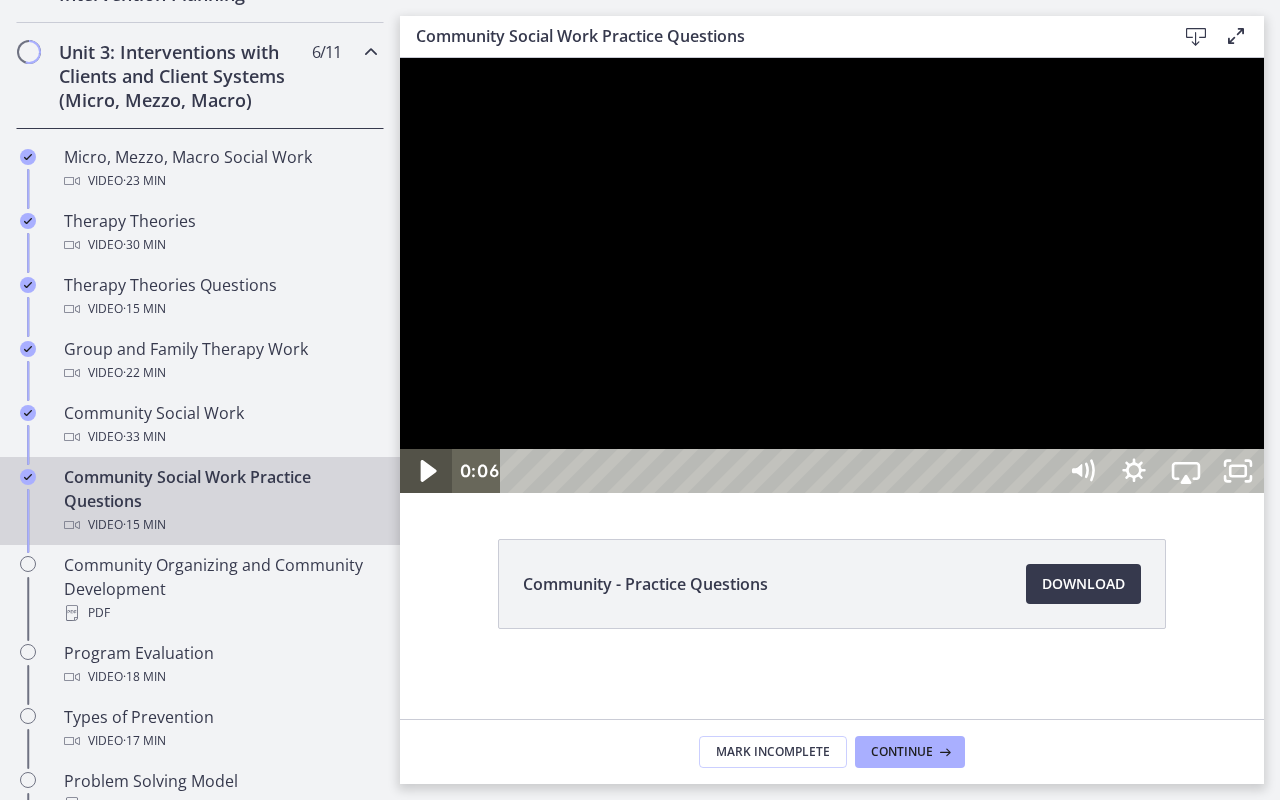 click 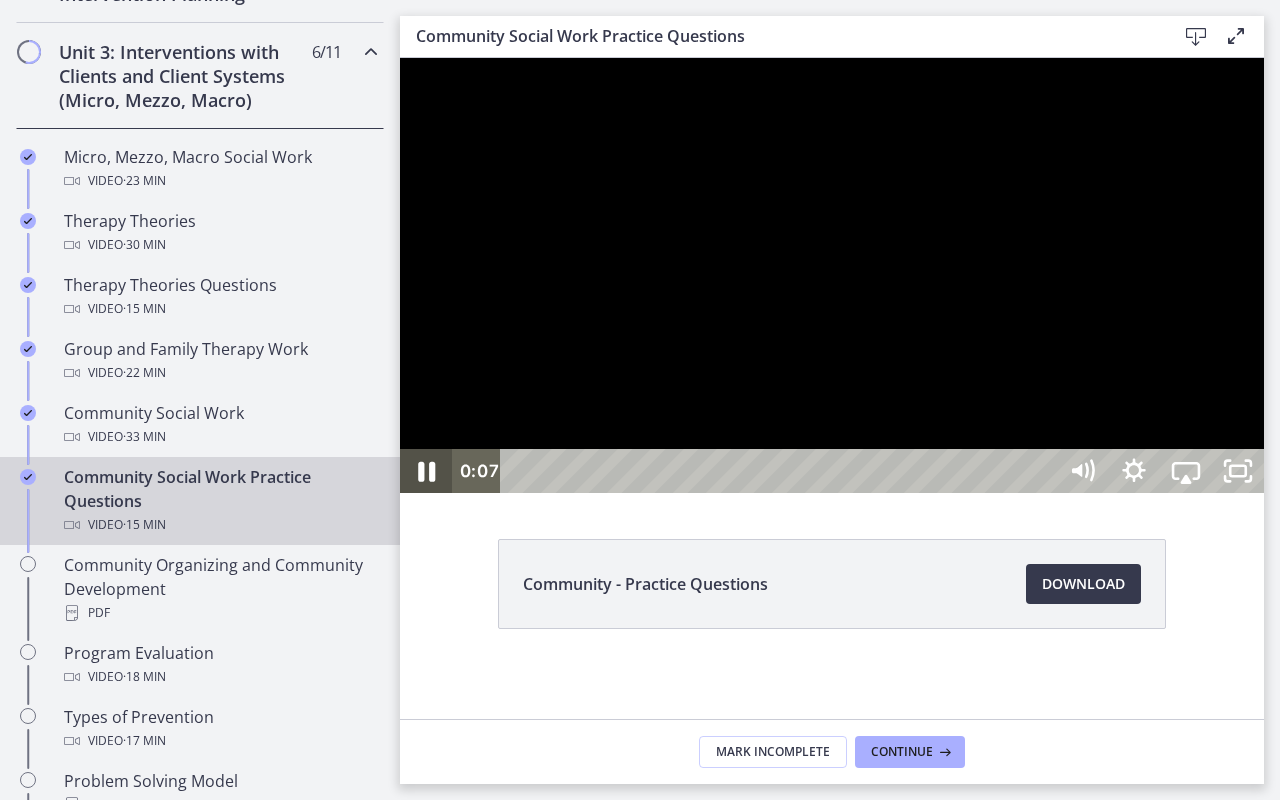 click 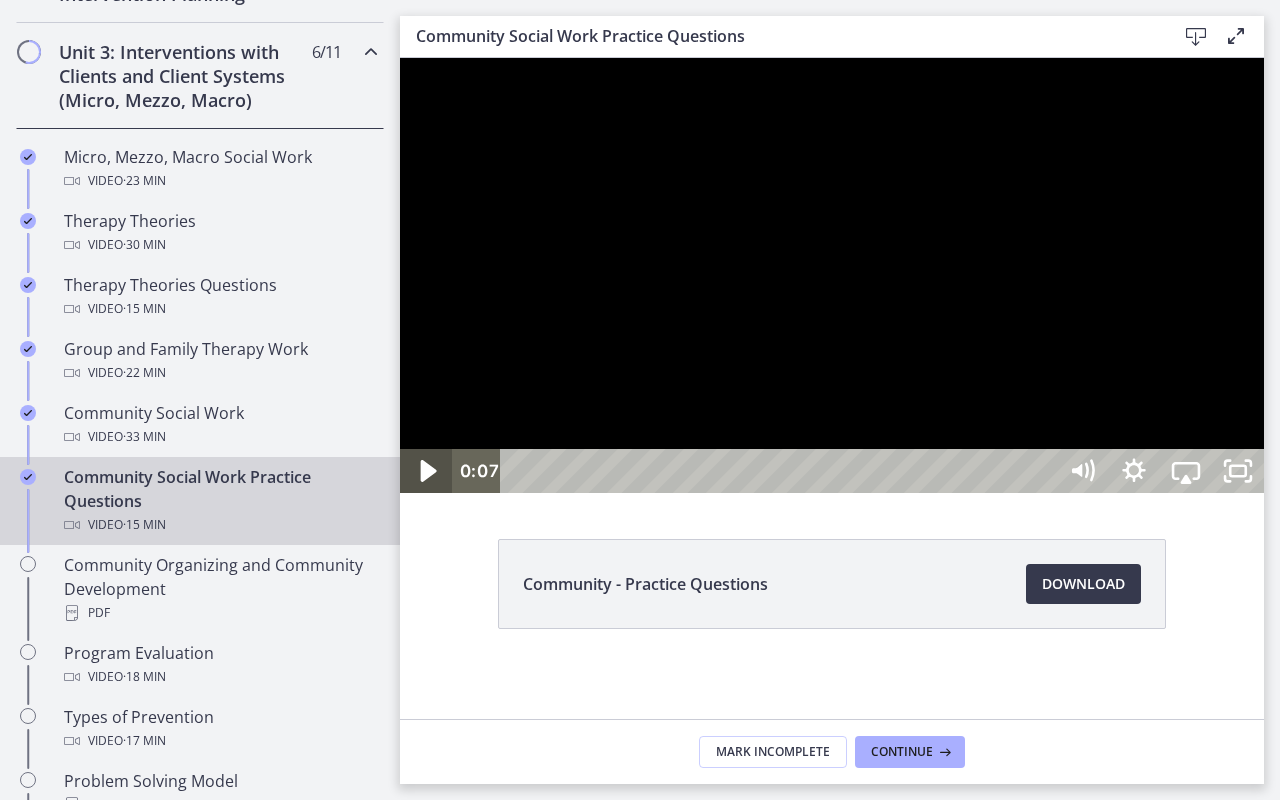 click 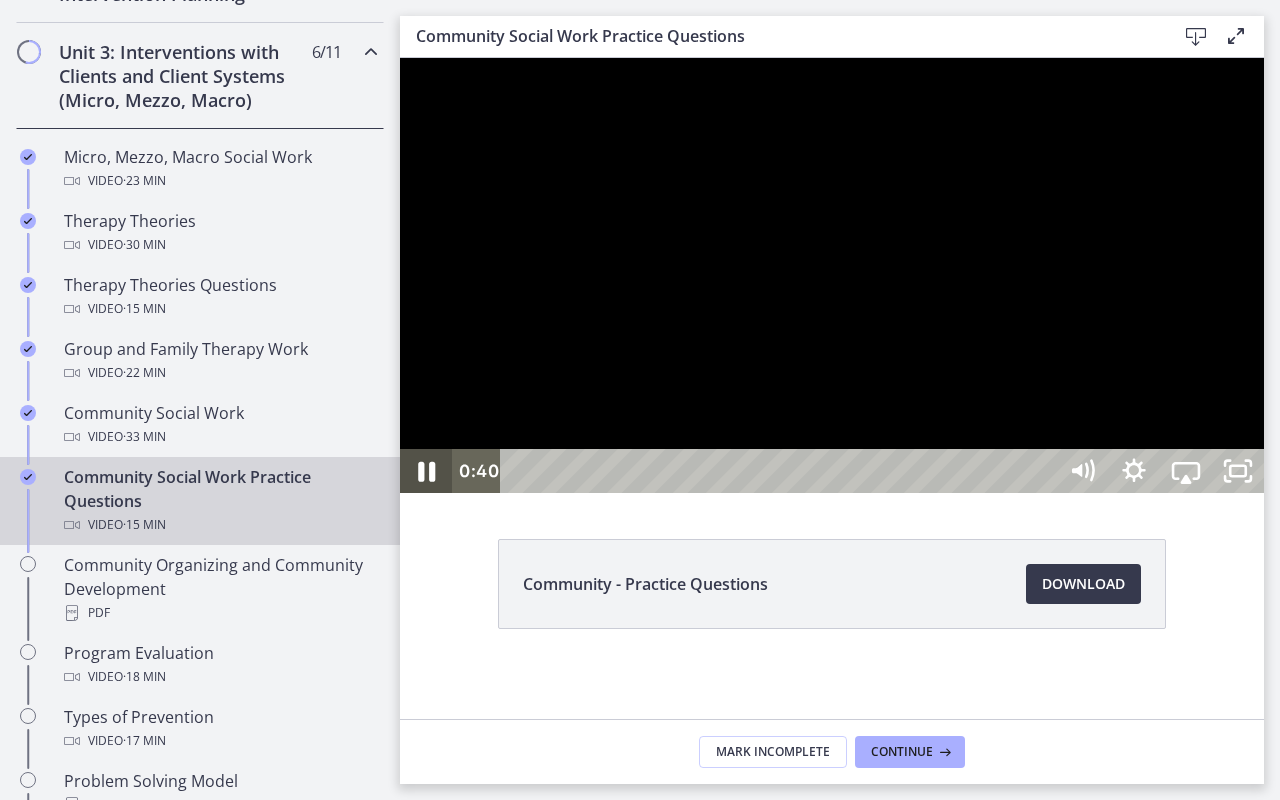 click 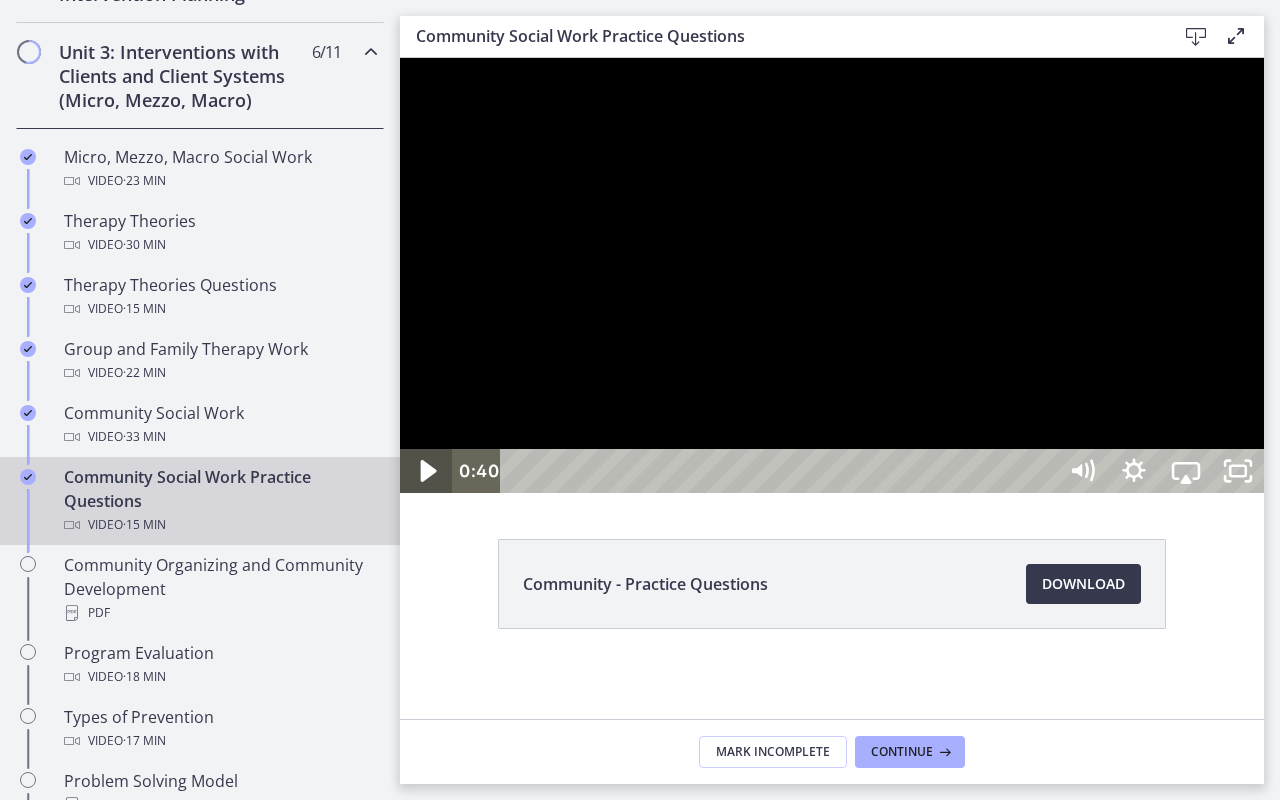 click 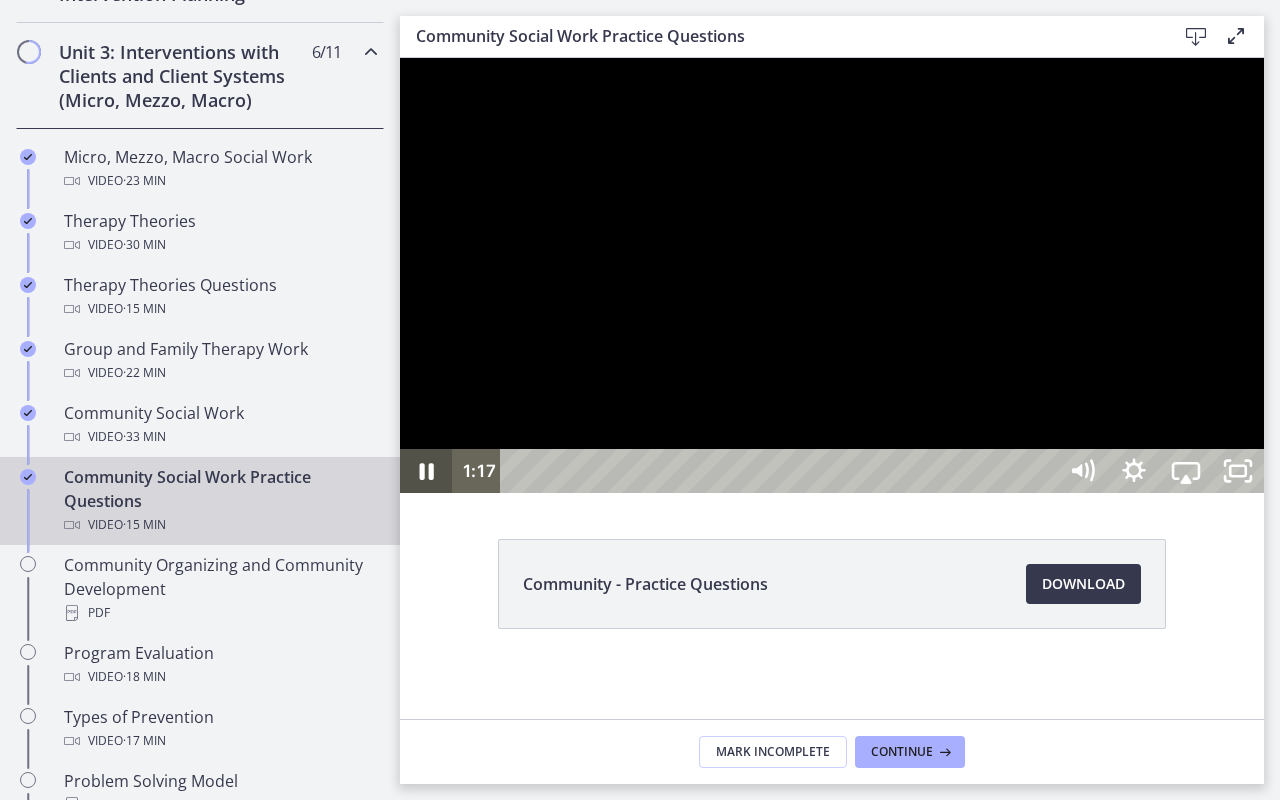 click 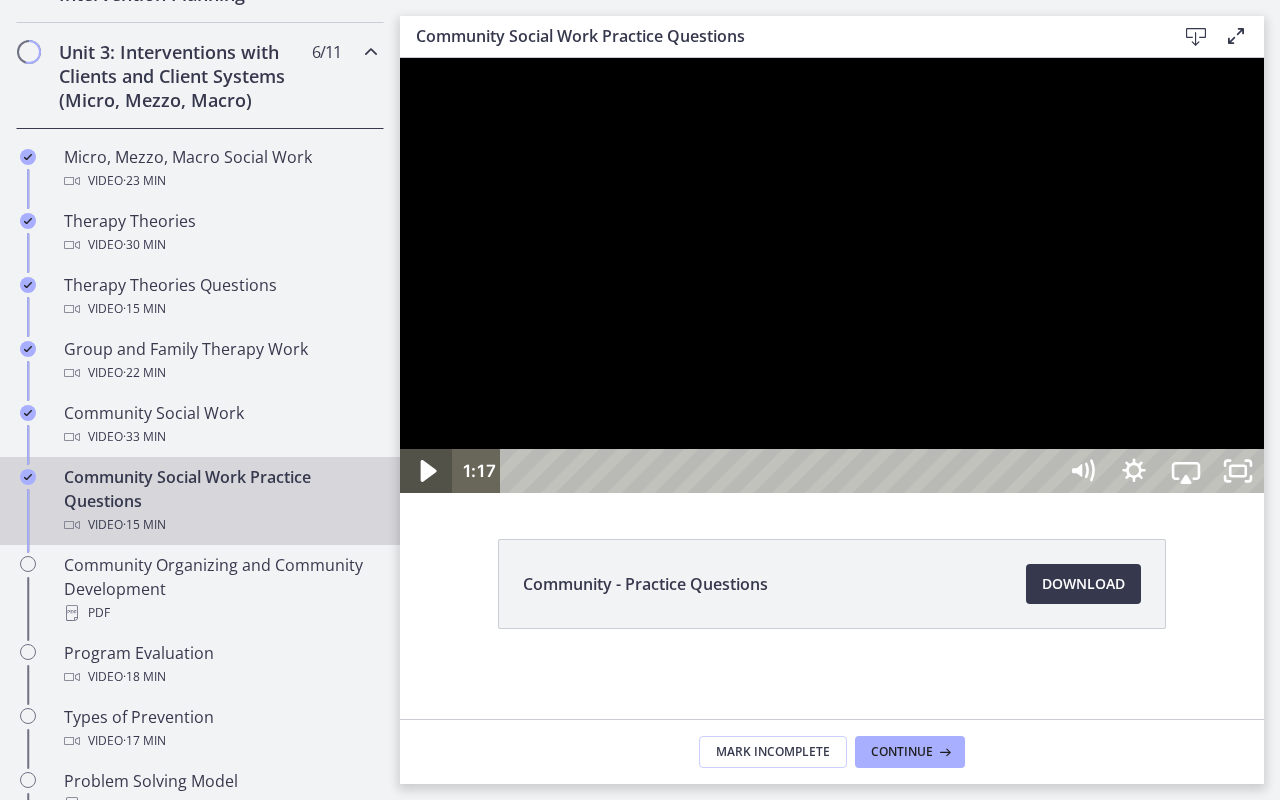 click 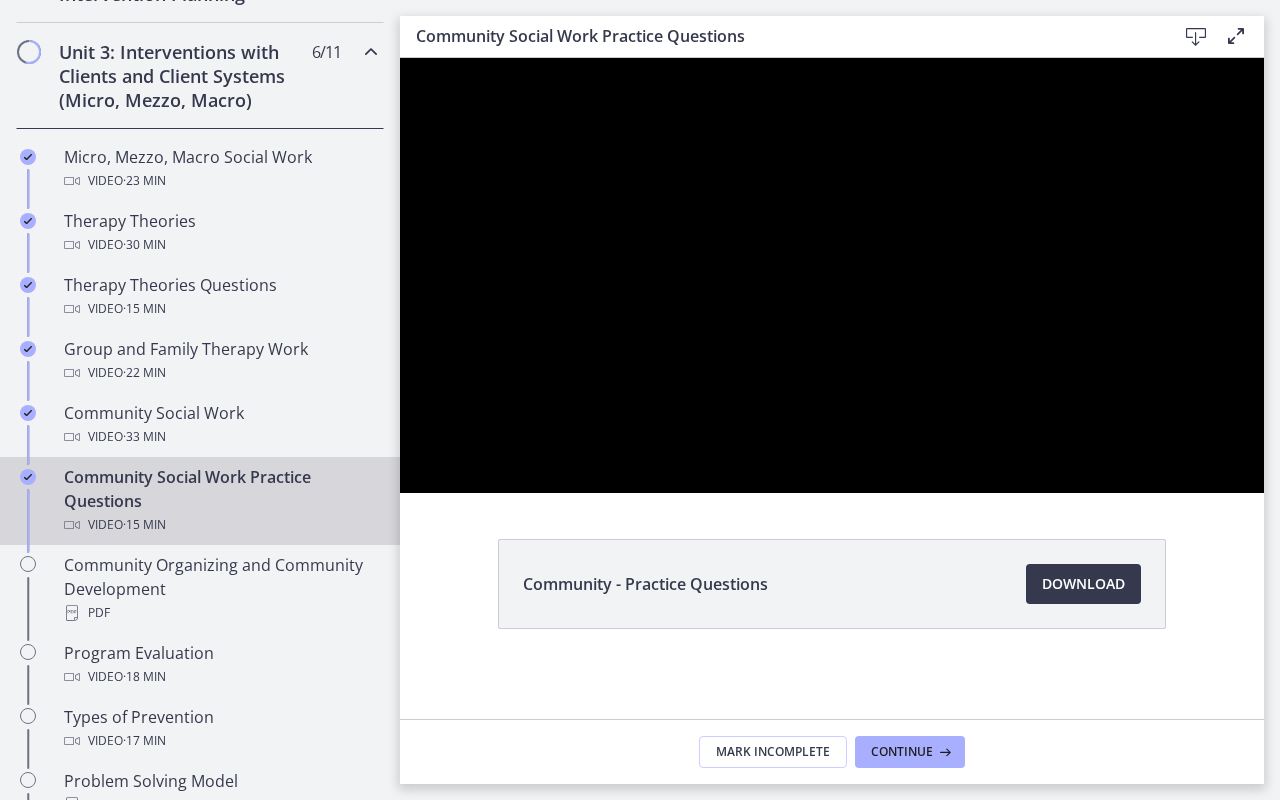 click at bounding box center [832, 275] 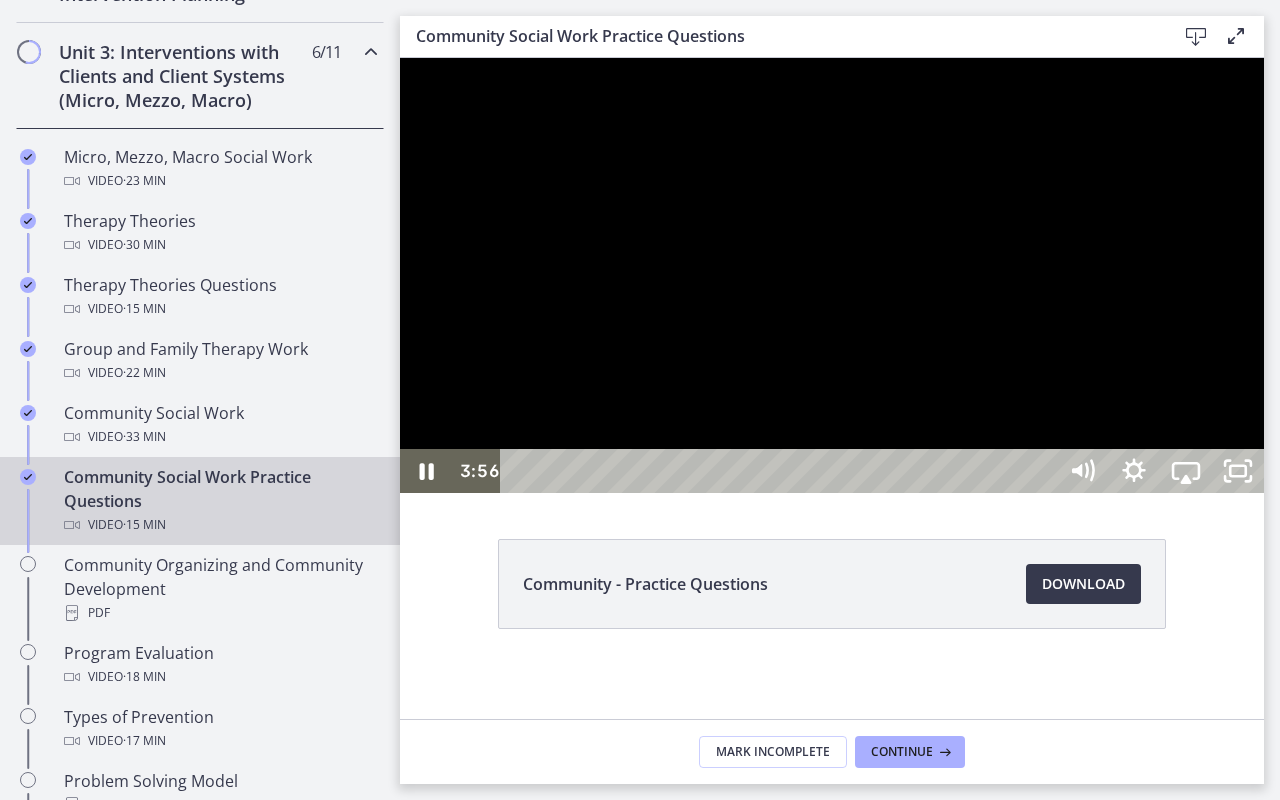 click at bounding box center [832, 275] 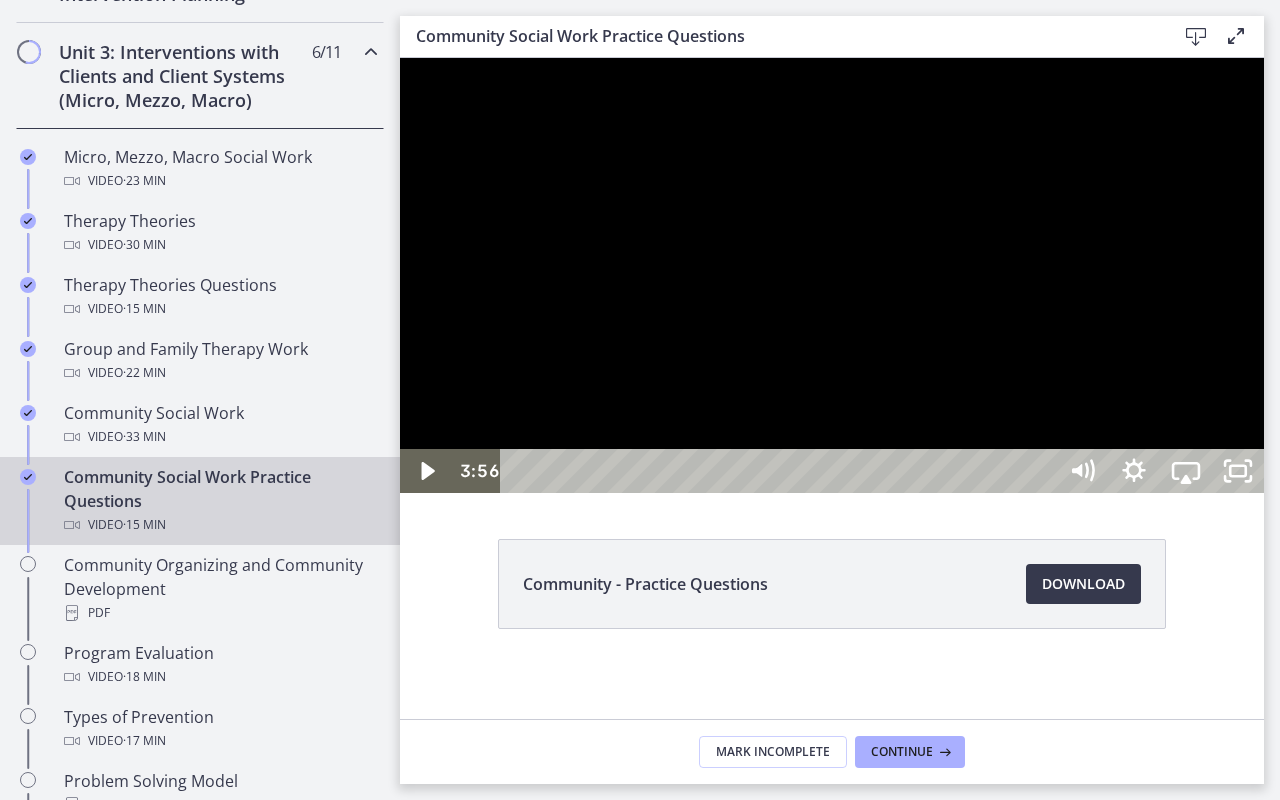 type 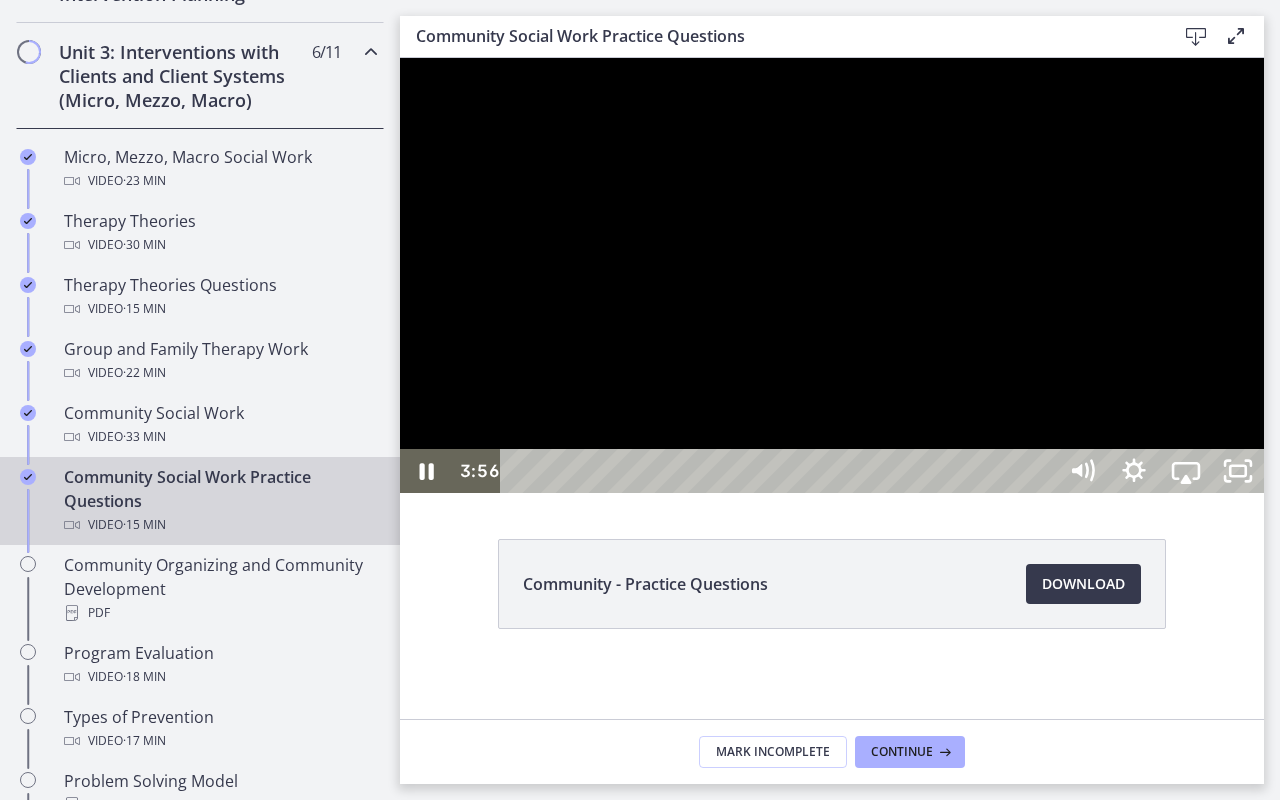 click at bounding box center (400, 58) 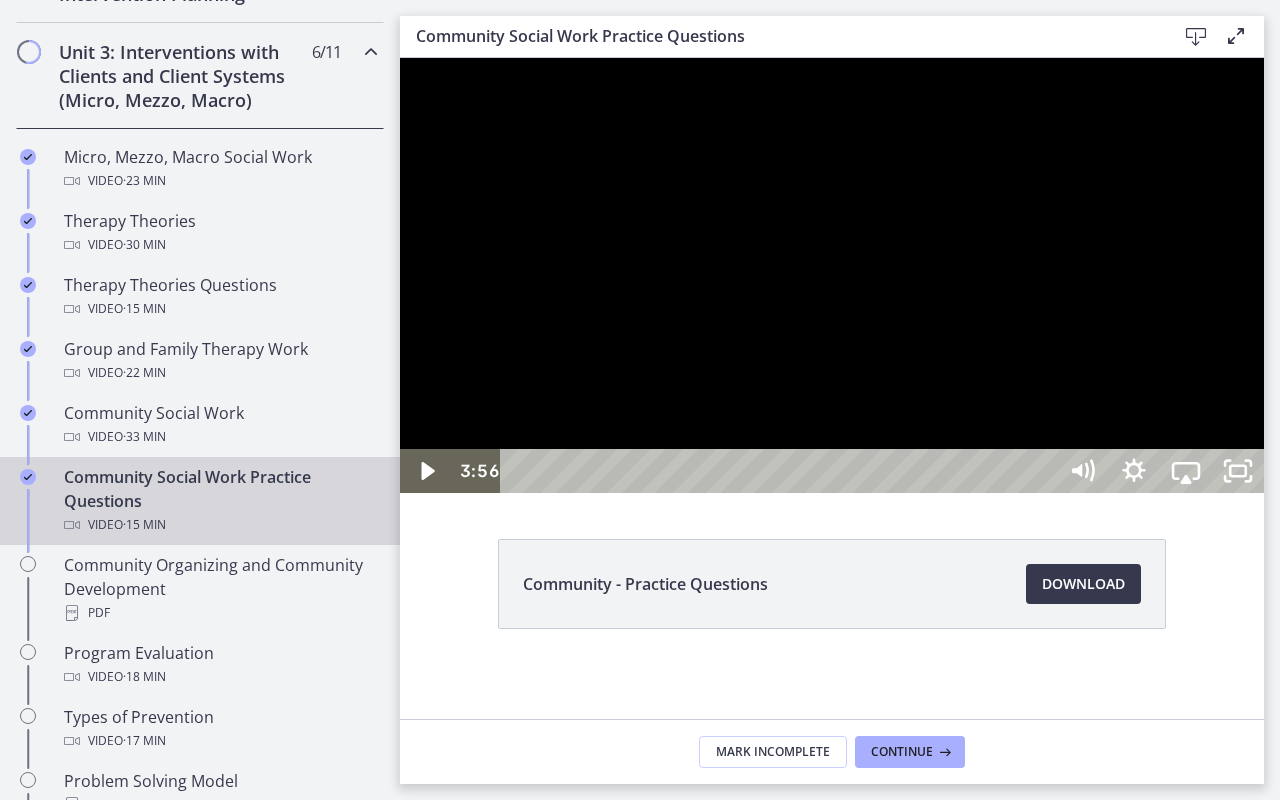 click at bounding box center (400, 58) 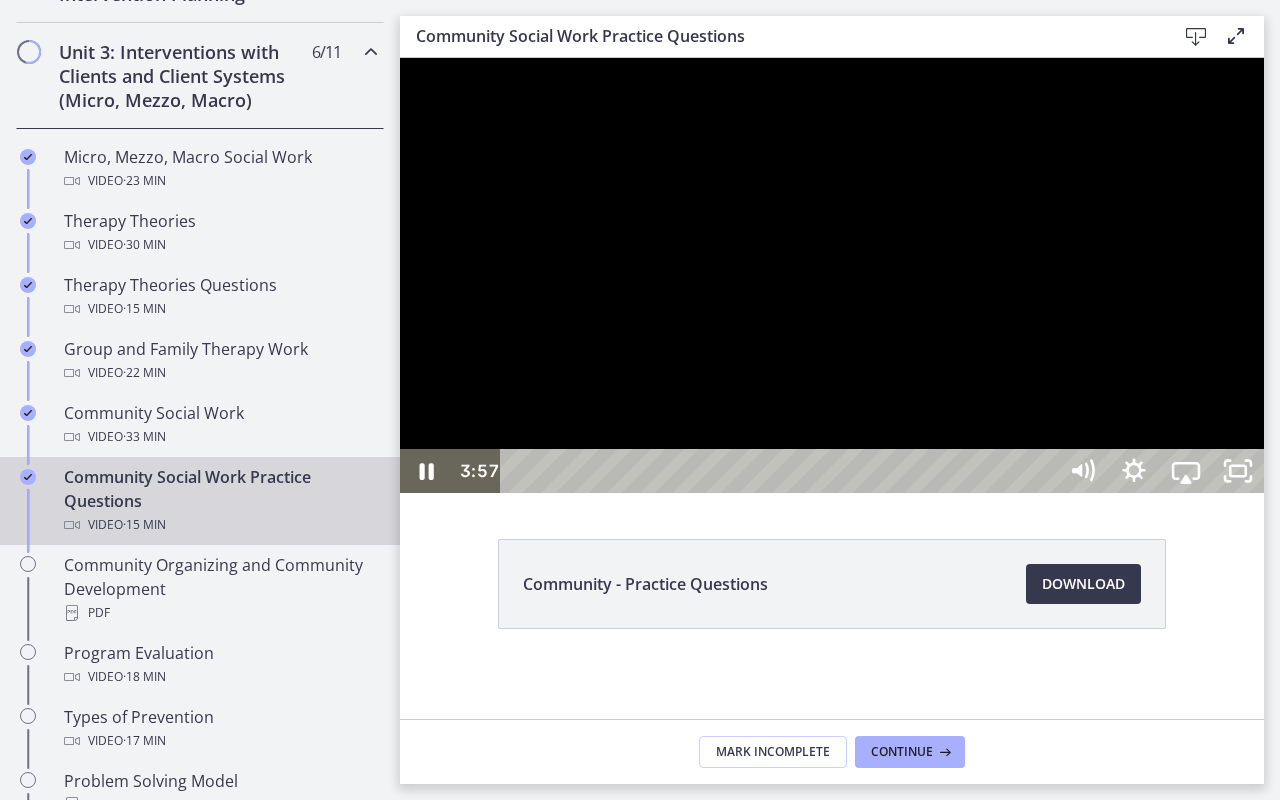 click at bounding box center [400, 58] 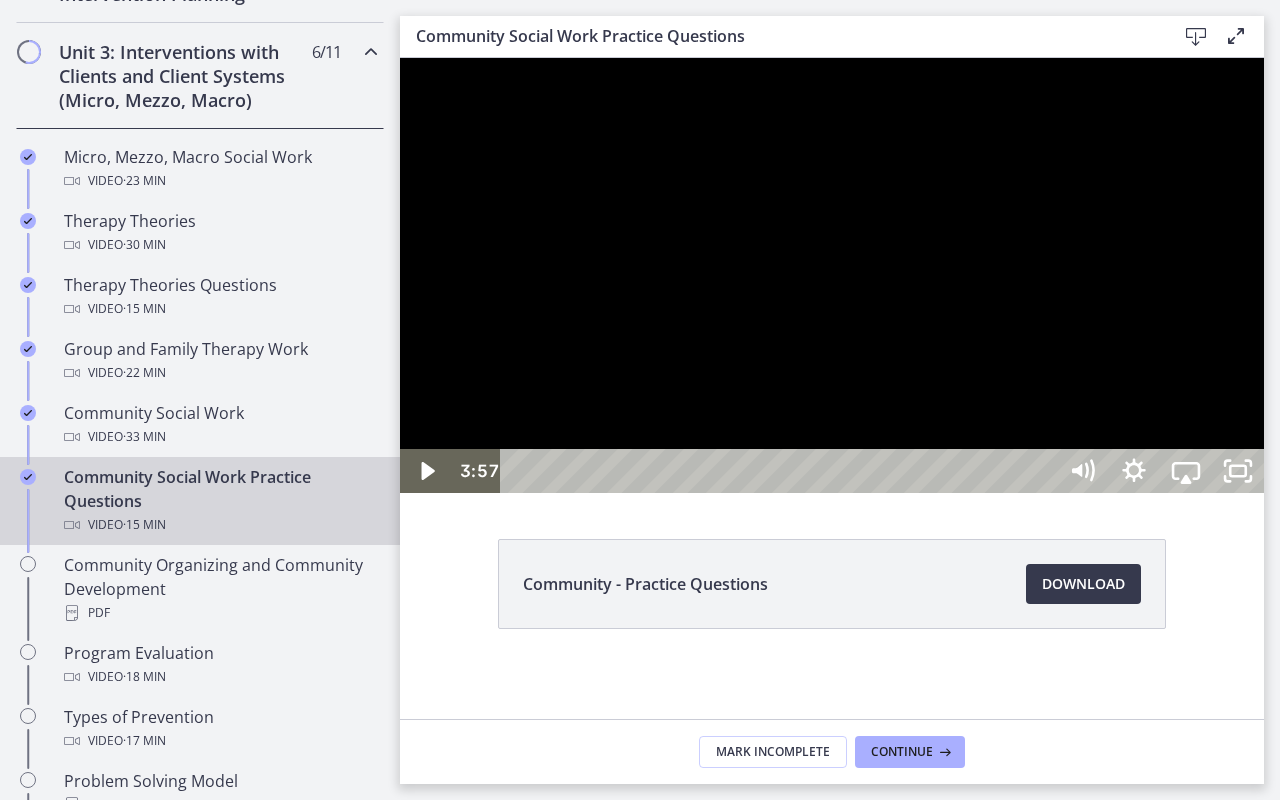 click at bounding box center (400, 58) 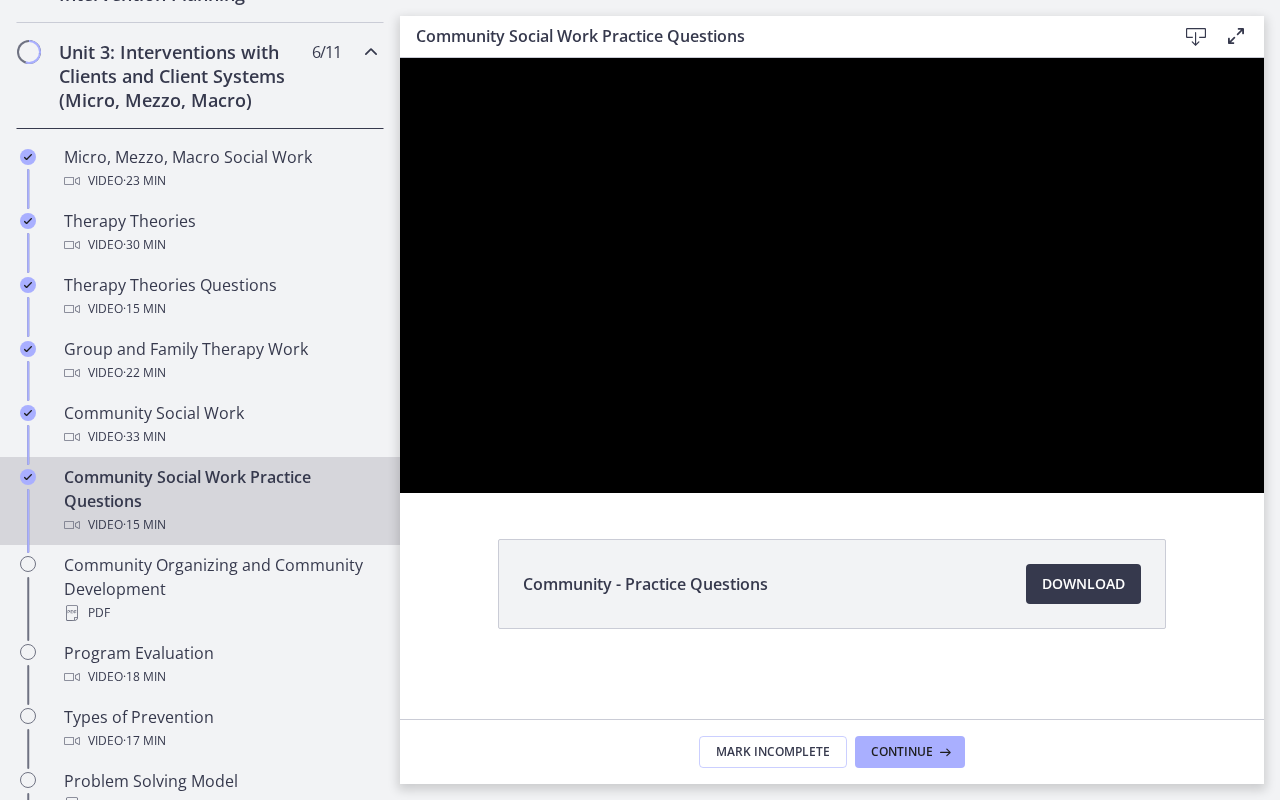 click at bounding box center [400, 58] 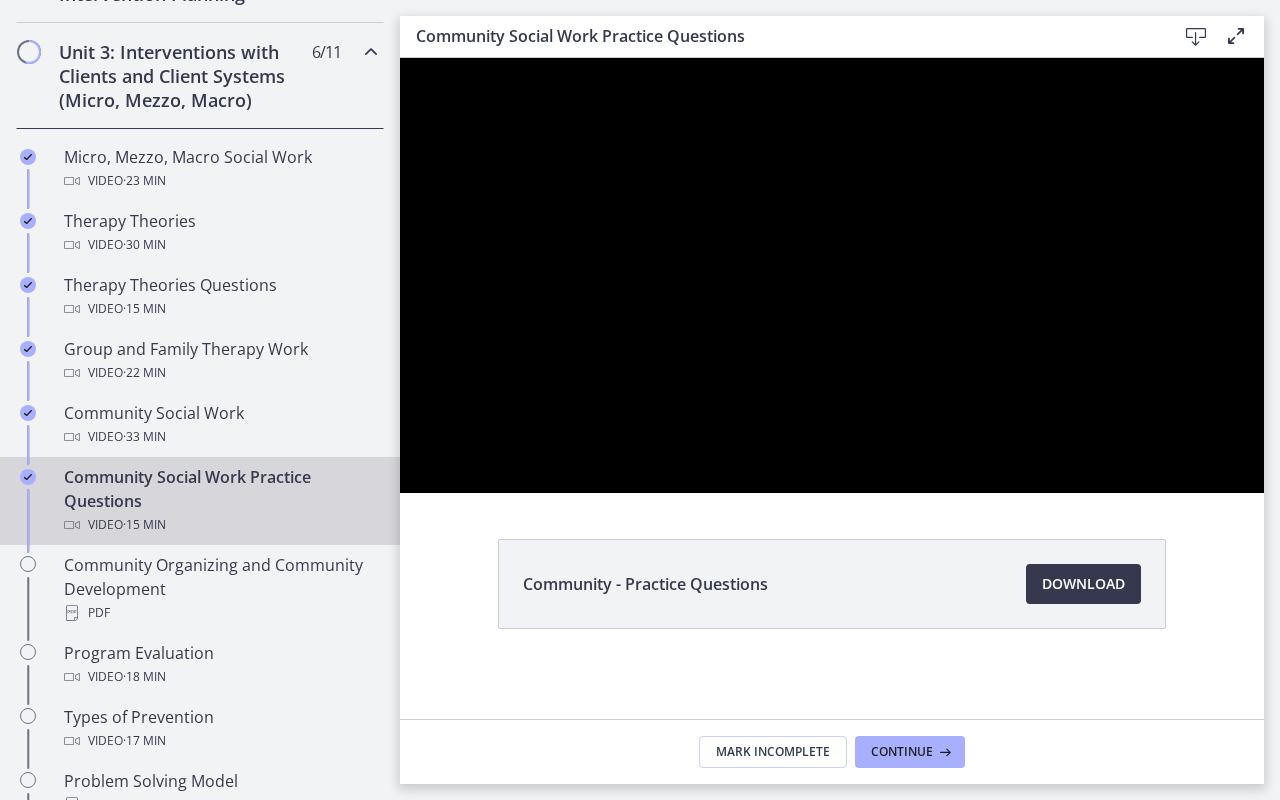 click at bounding box center (400, 58) 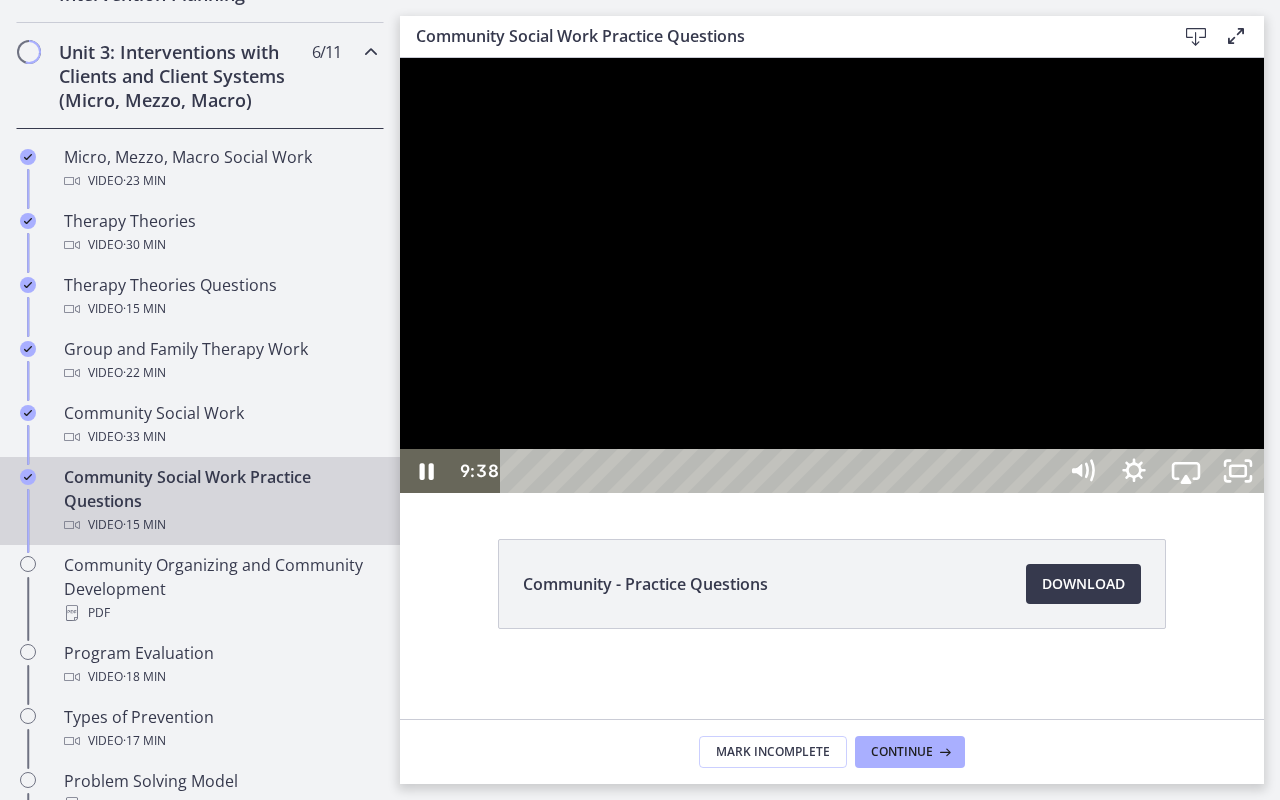 click at bounding box center (832, 275) 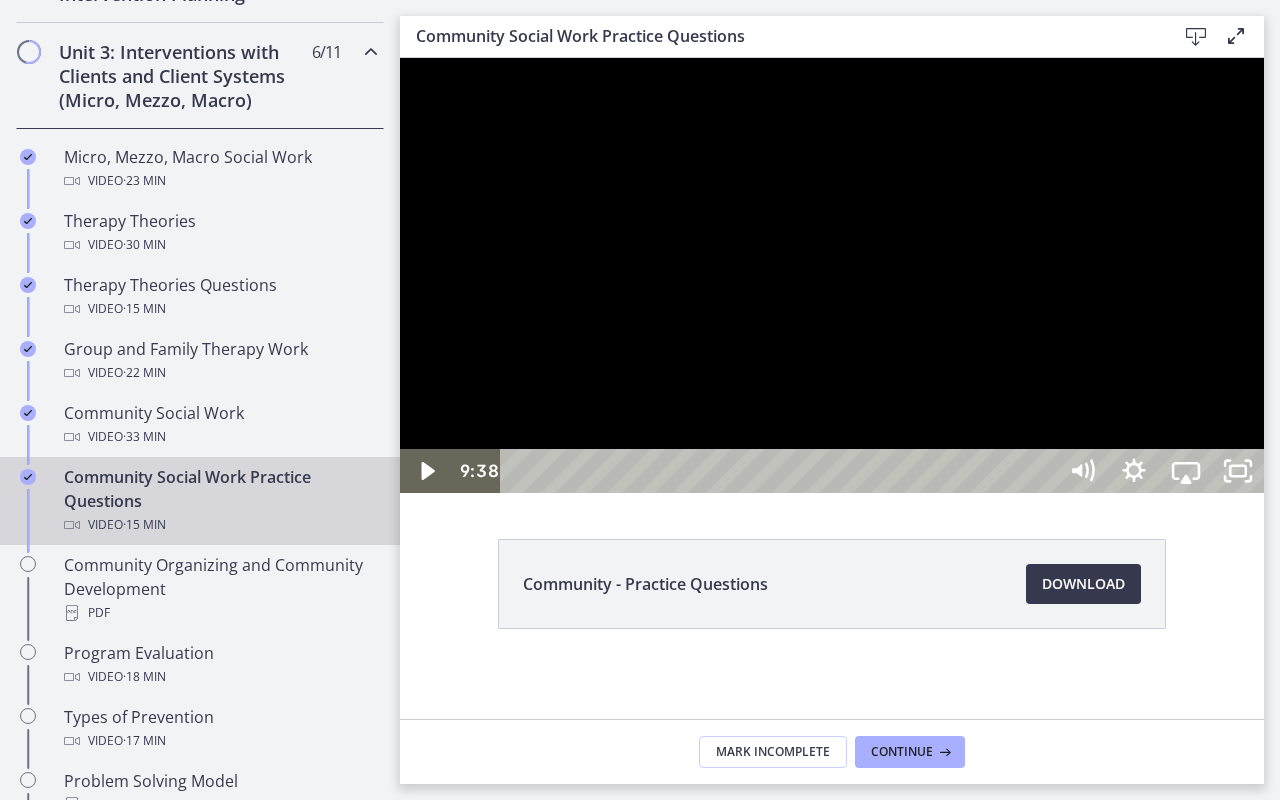 click at bounding box center [400, 58] 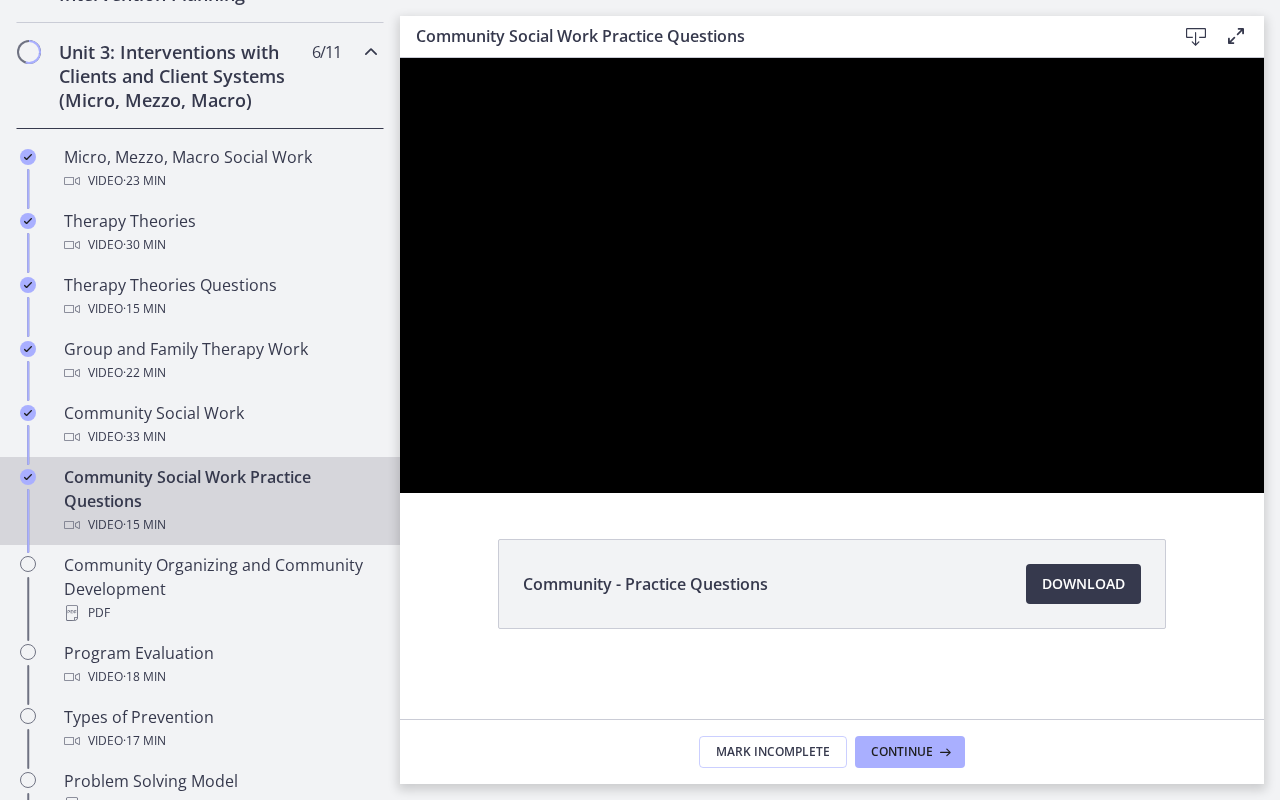 click at bounding box center [400, 58] 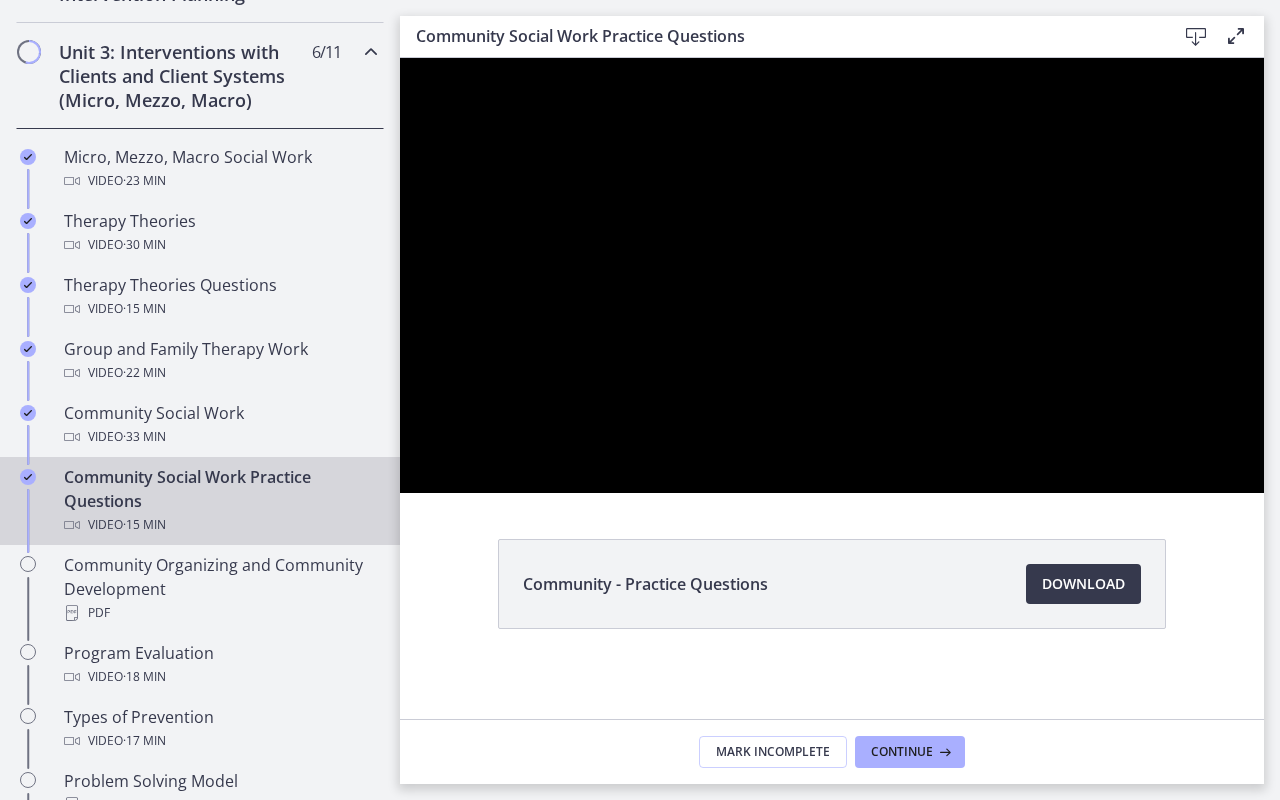 click at bounding box center [400, 58] 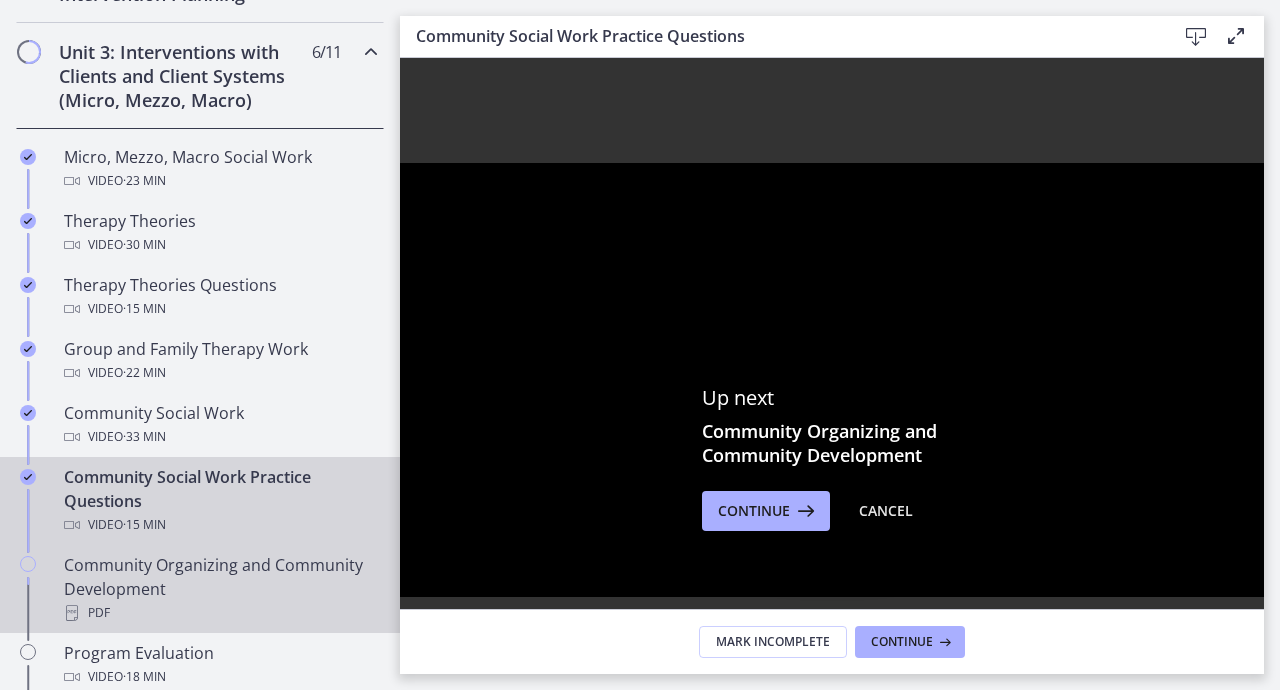 click on "Community Organizing and Community Development
PDF" at bounding box center [220, 589] 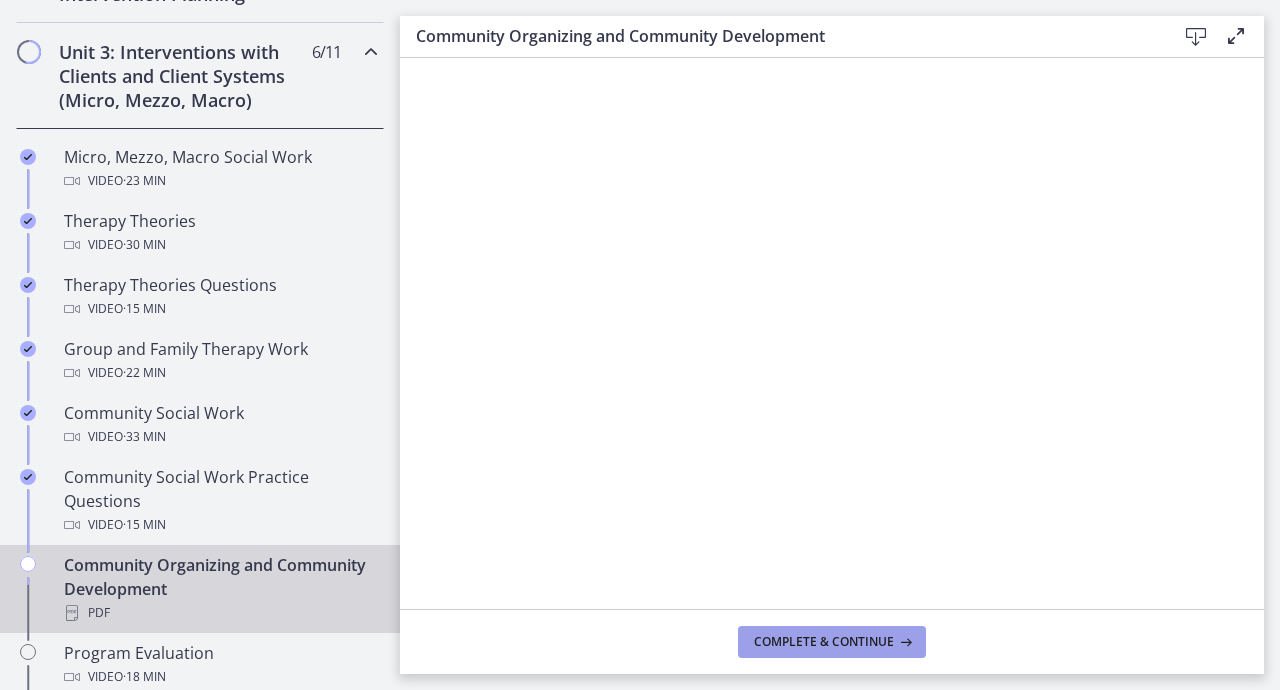 click on "Complete & continue" at bounding box center (824, 642) 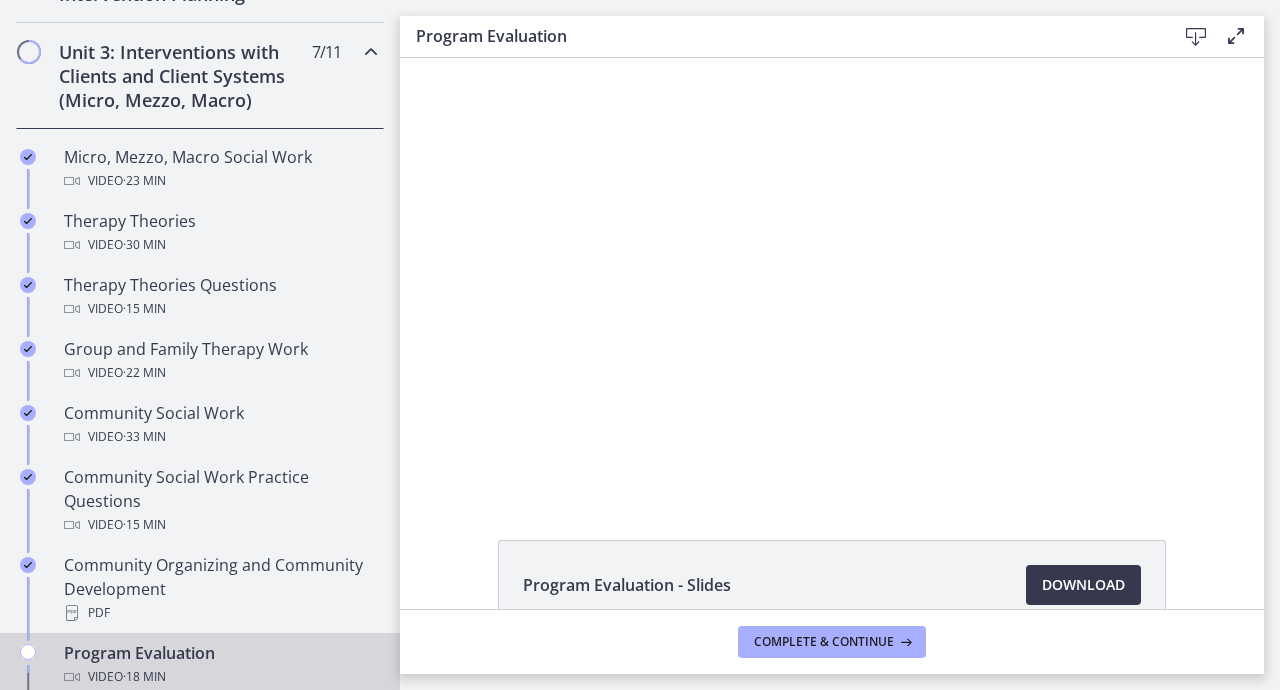 scroll, scrollTop: 0, scrollLeft: 0, axis: both 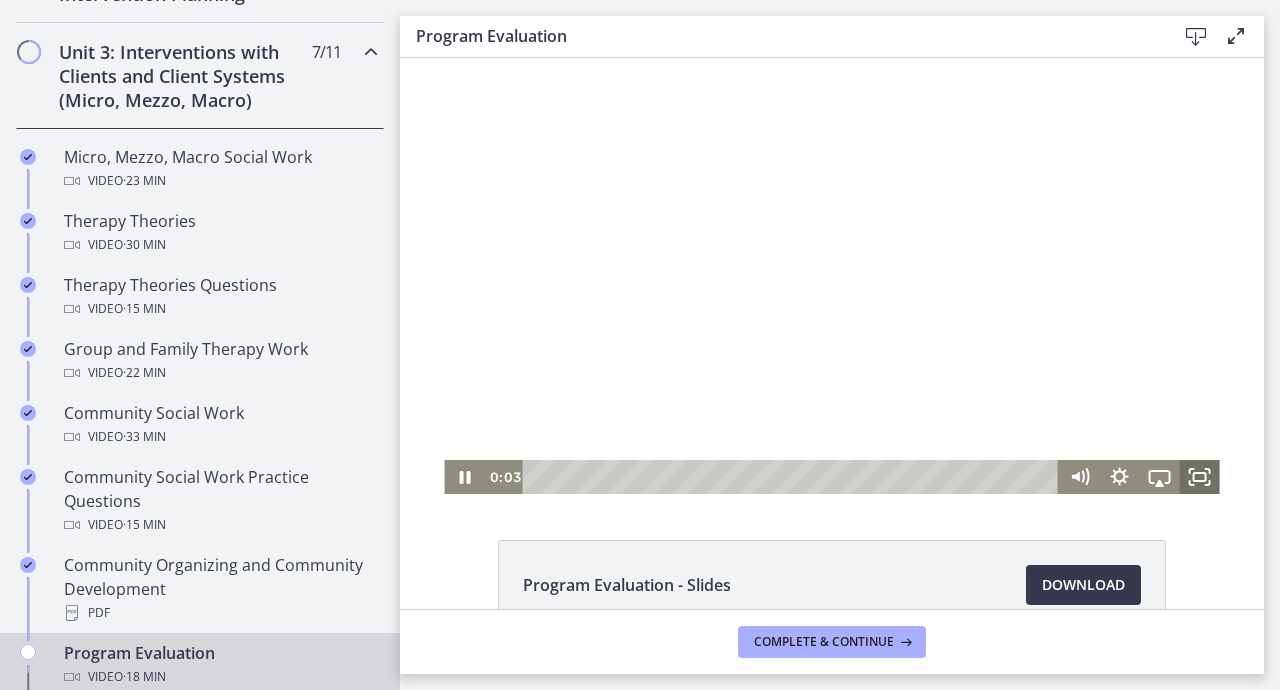 click 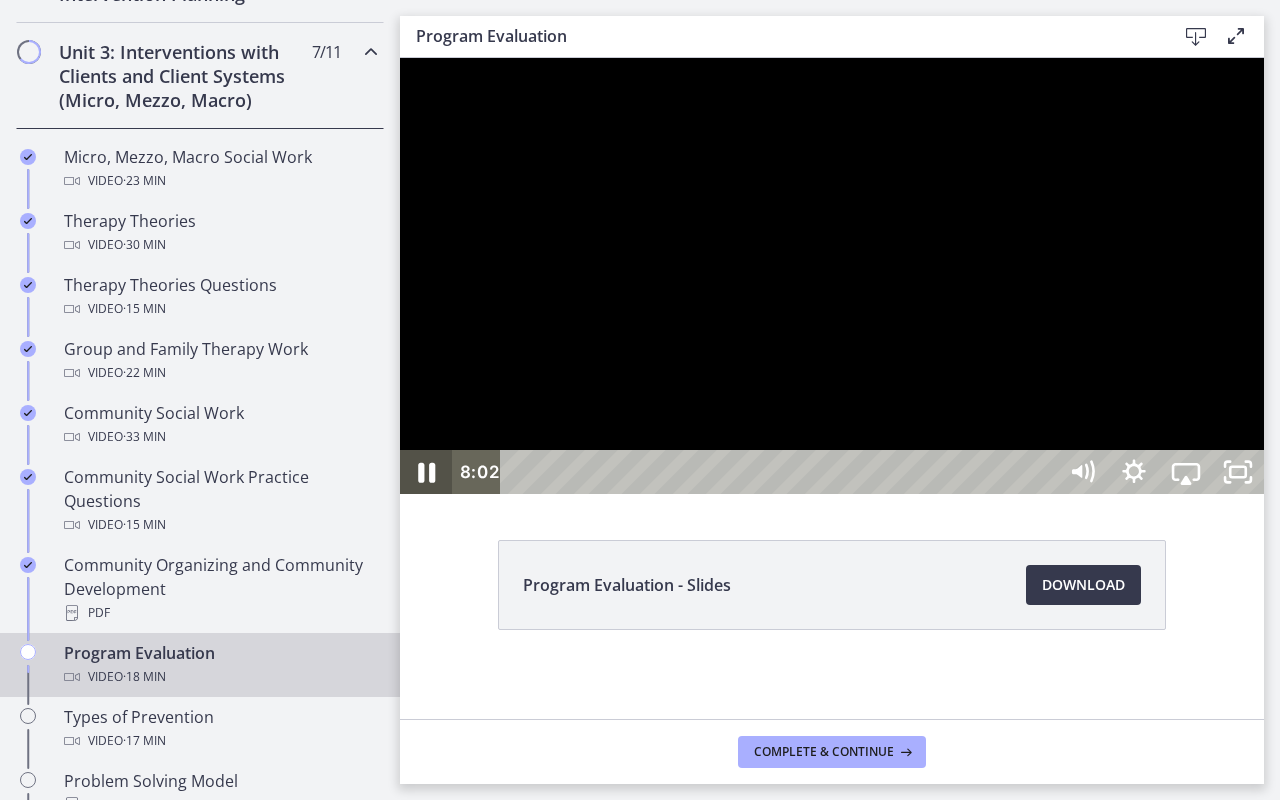 click 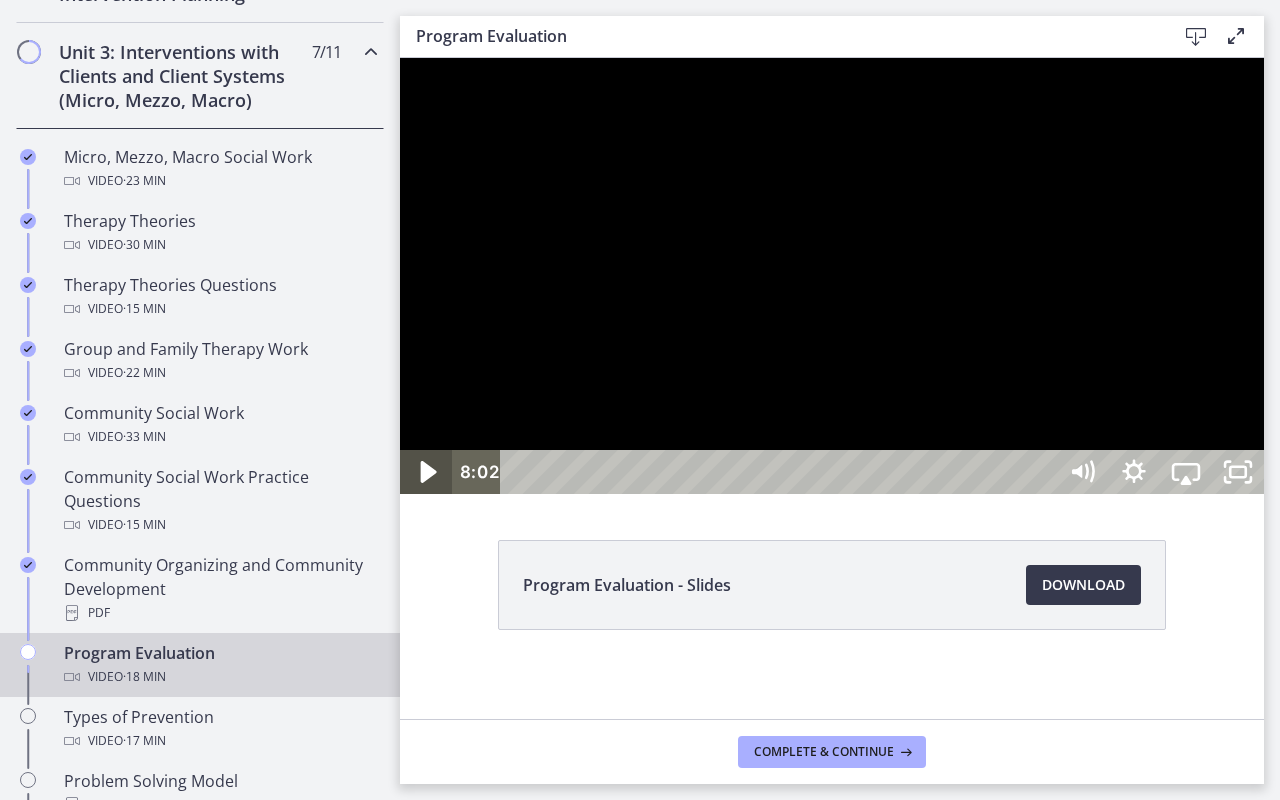 click 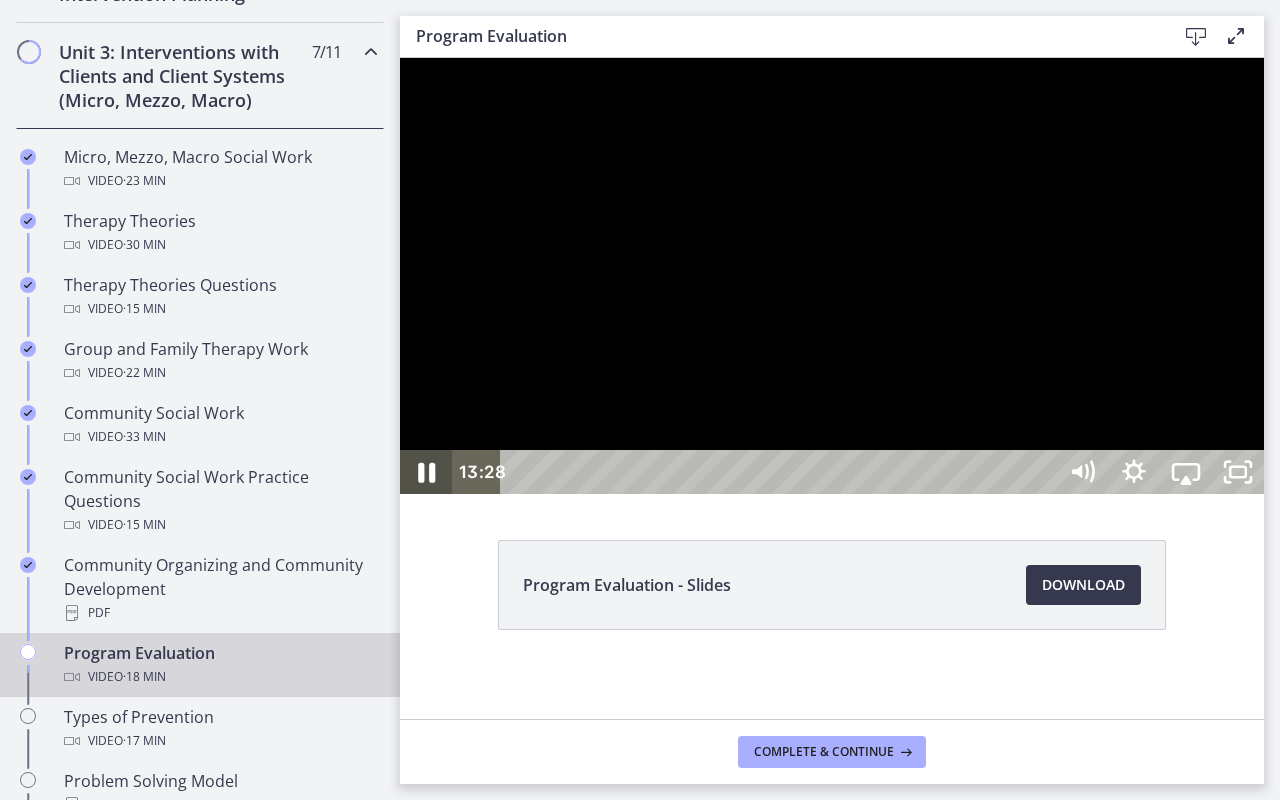 click 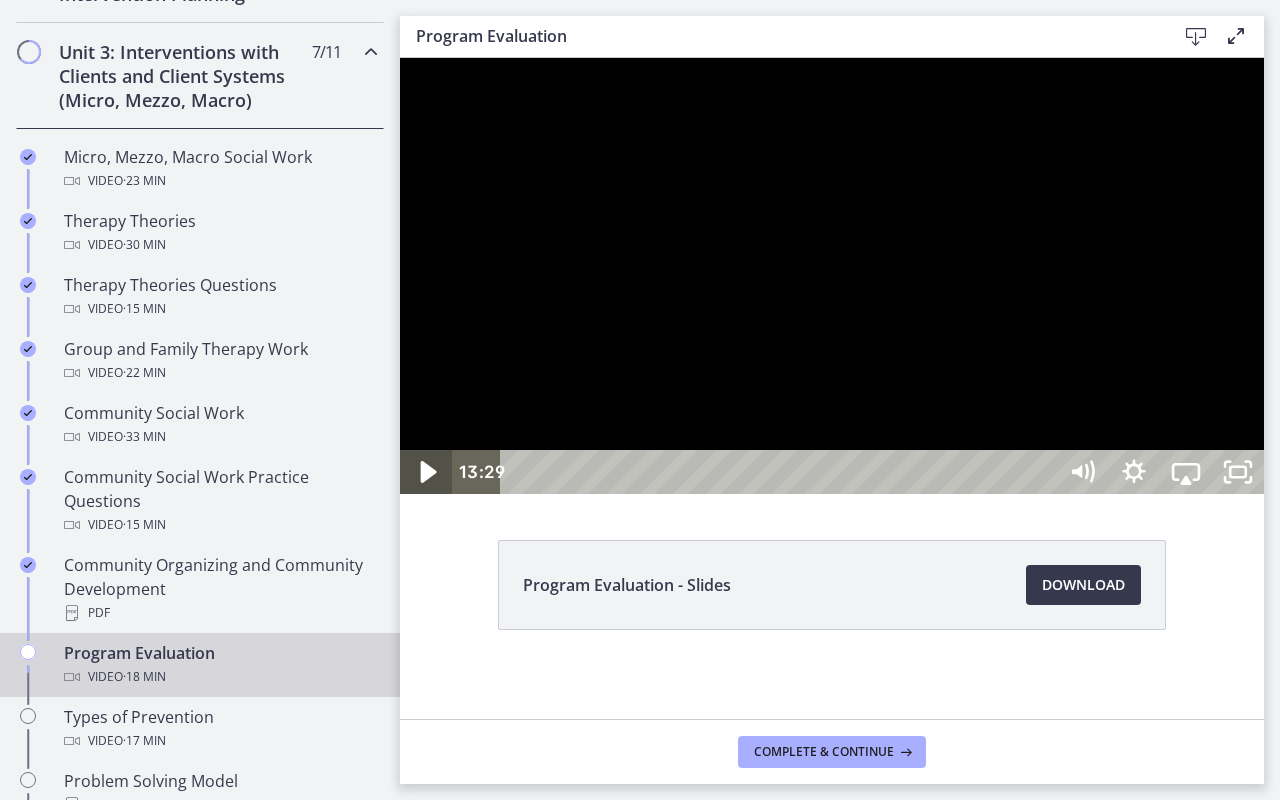 click 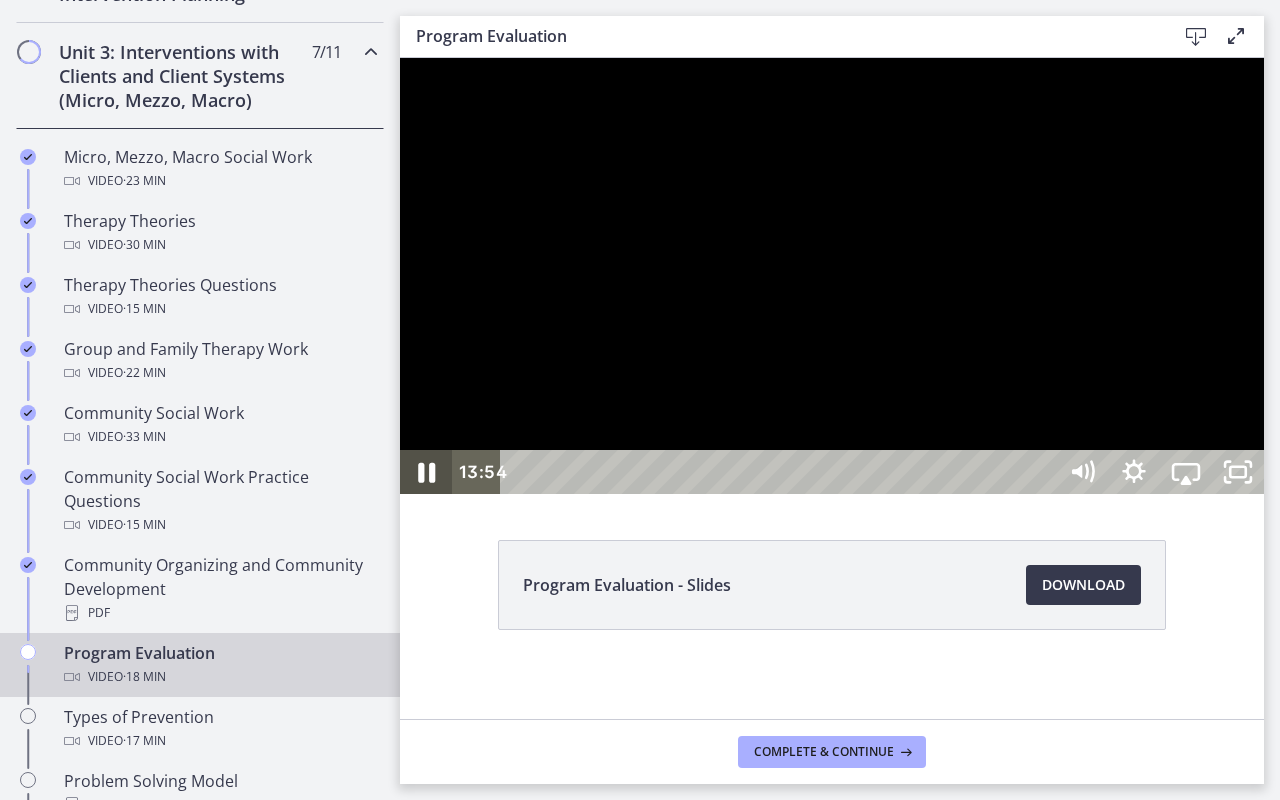 click 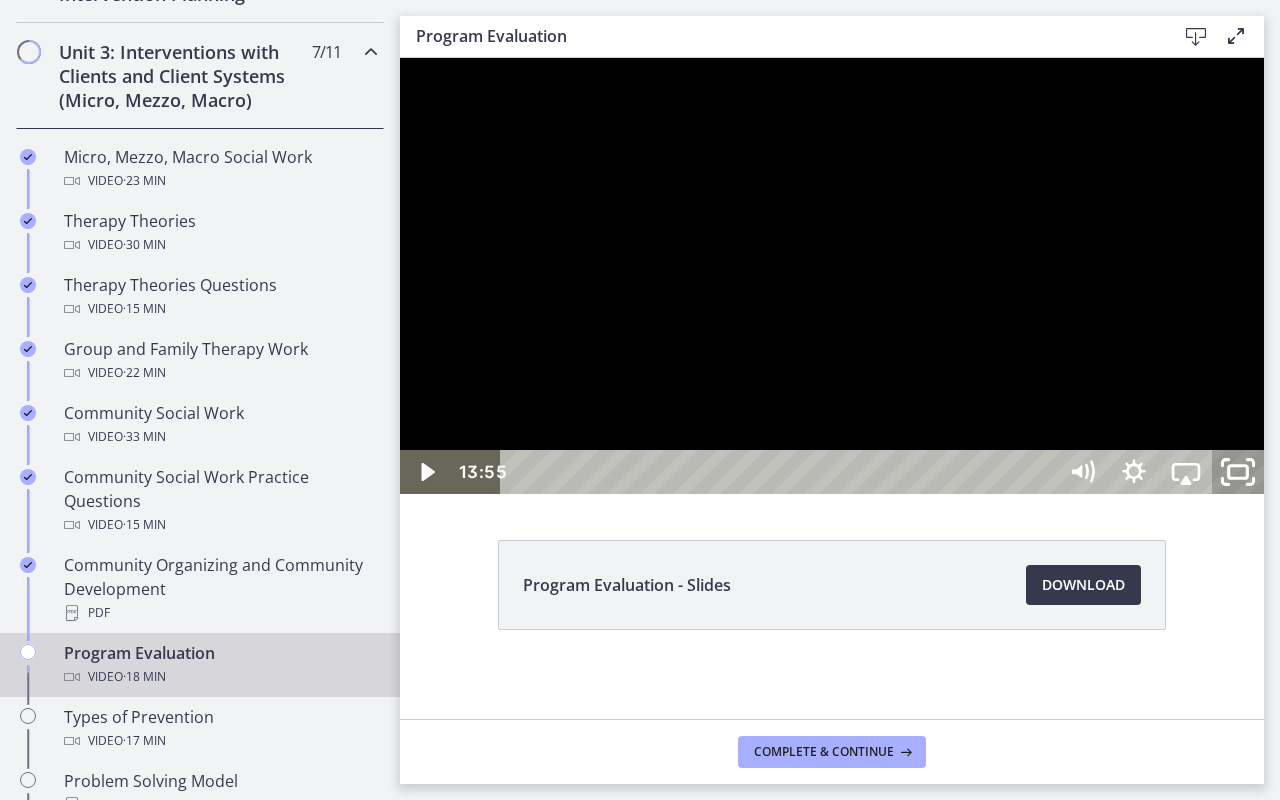click 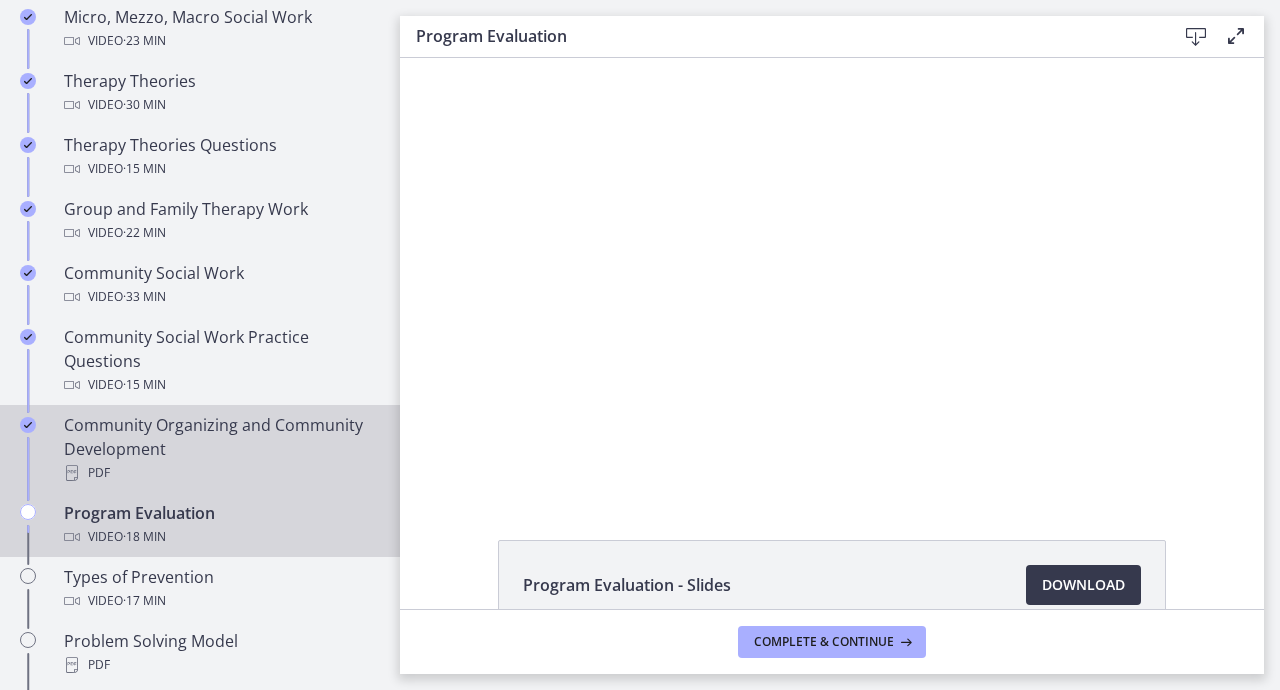 scroll, scrollTop: 941, scrollLeft: 0, axis: vertical 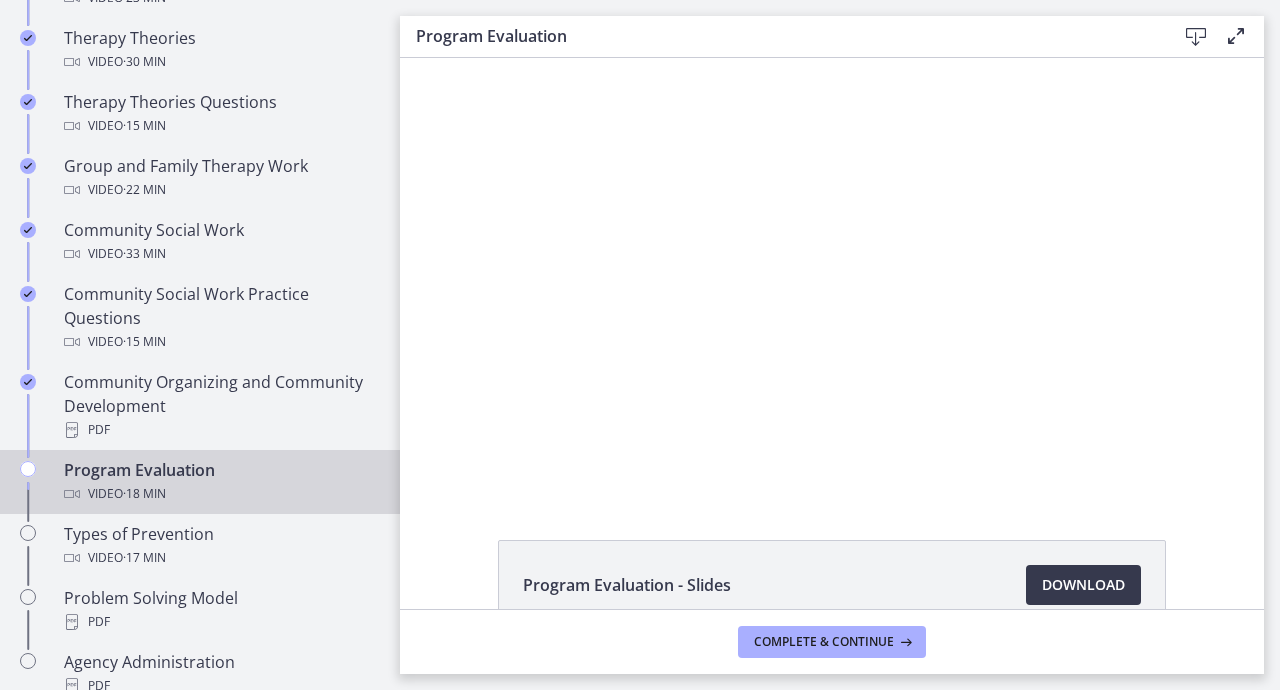 click on "Video
·  18 min" at bounding box center [220, 494] 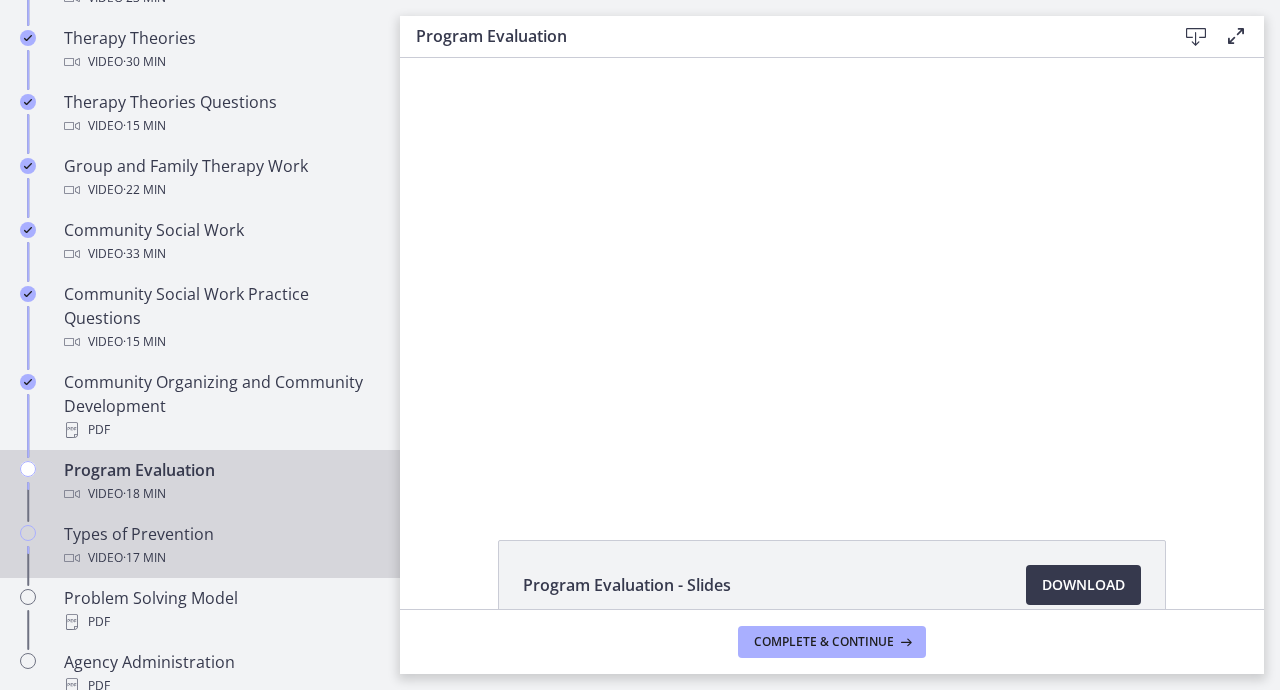 click on "Video
·  17 min" at bounding box center (220, 558) 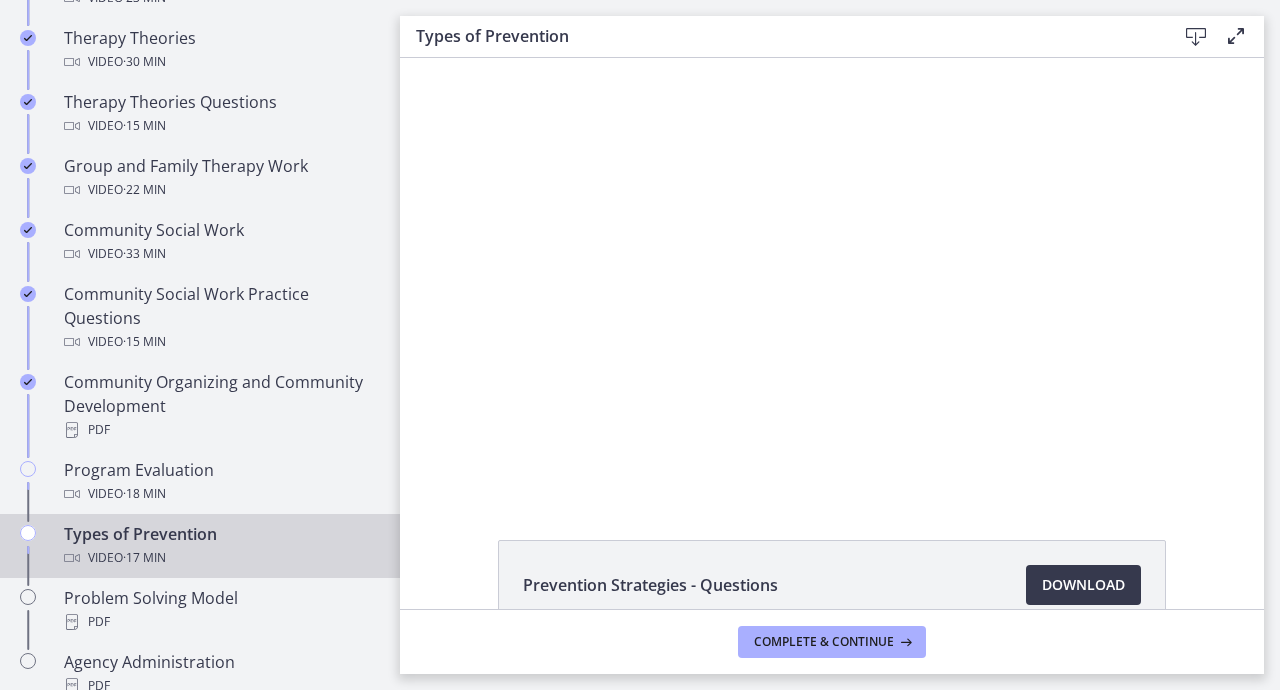 scroll, scrollTop: 0, scrollLeft: 0, axis: both 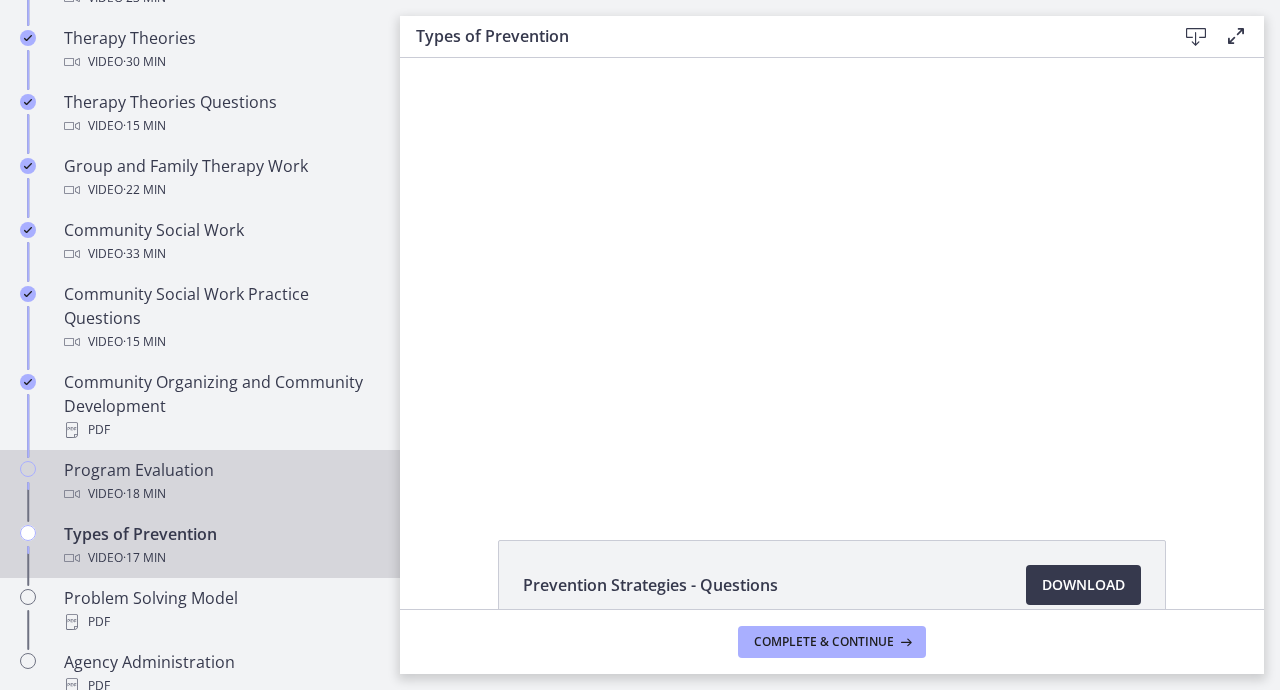 click on "Video
·  18 min" at bounding box center (220, 494) 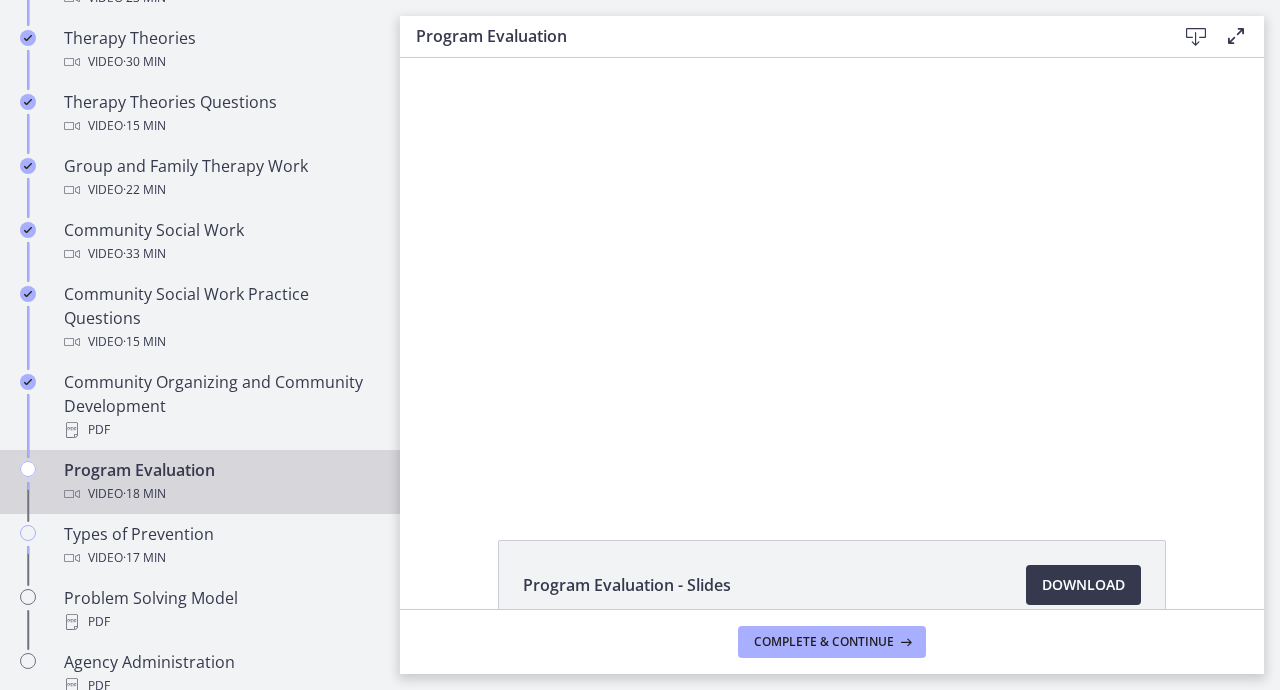scroll, scrollTop: 0, scrollLeft: 0, axis: both 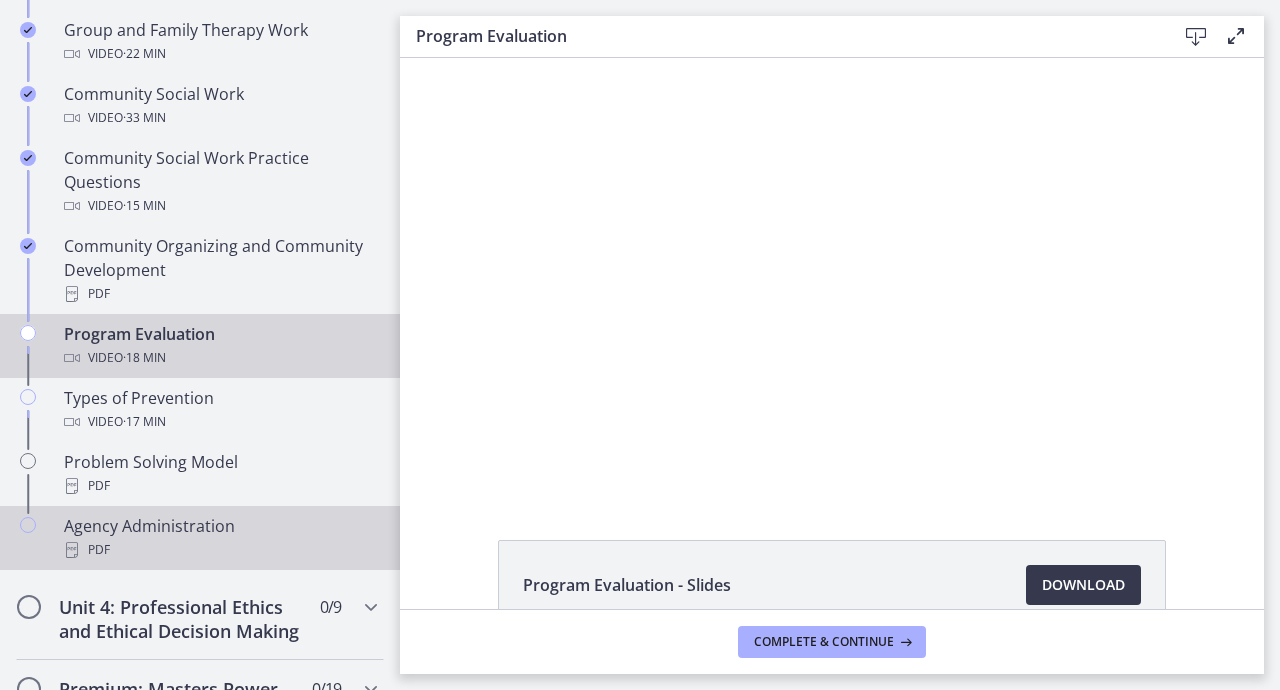 click on "Agency Administration
PDF" at bounding box center (220, 538) 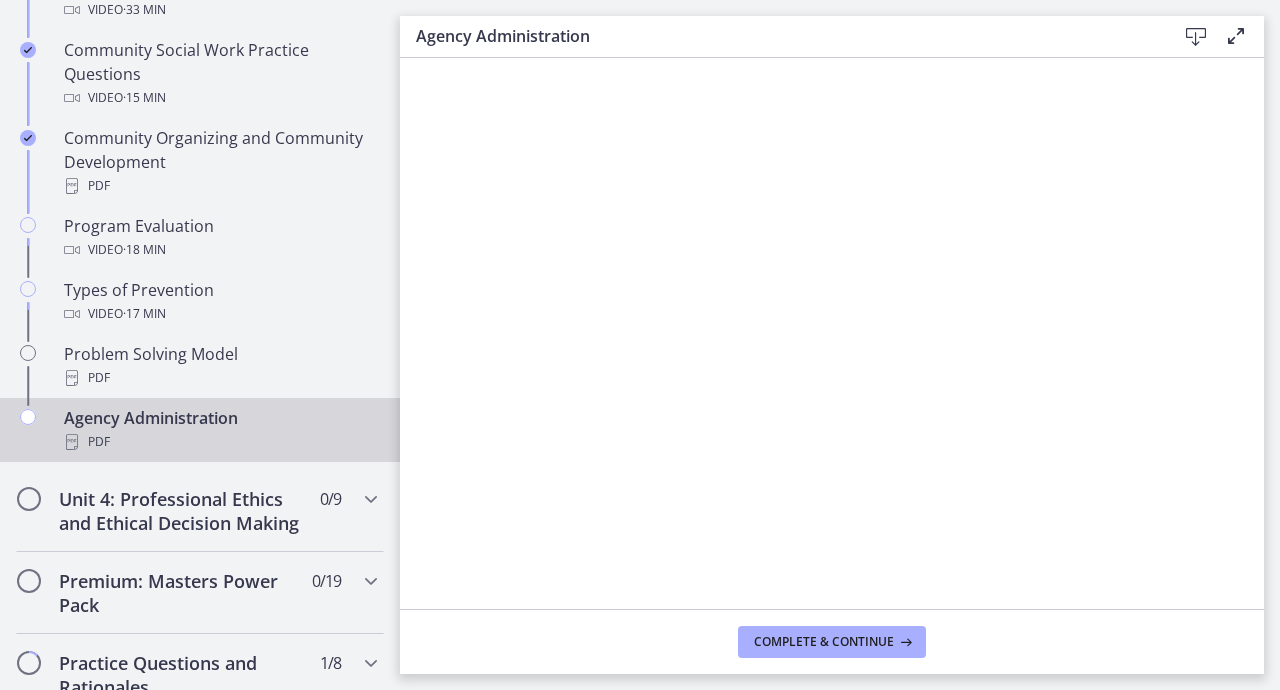 scroll, scrollTop: 1249, scrollLeft: 0, axis: vertical 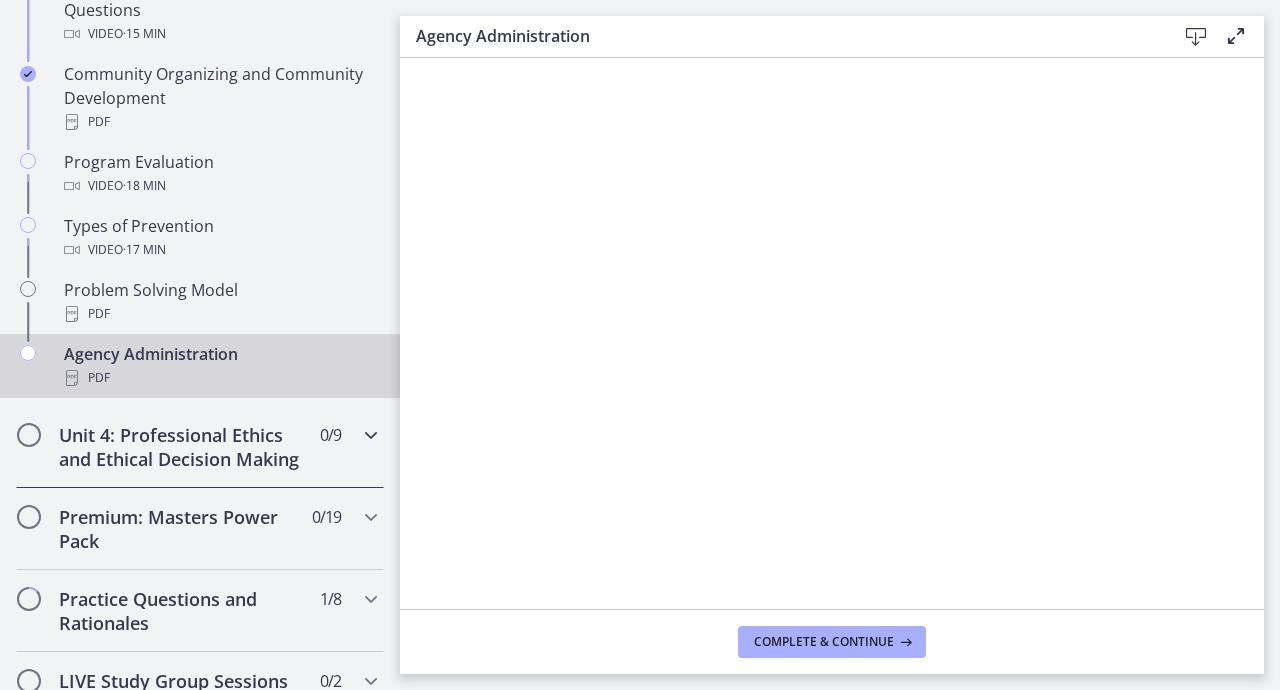 click at bounding box center [371, 435] 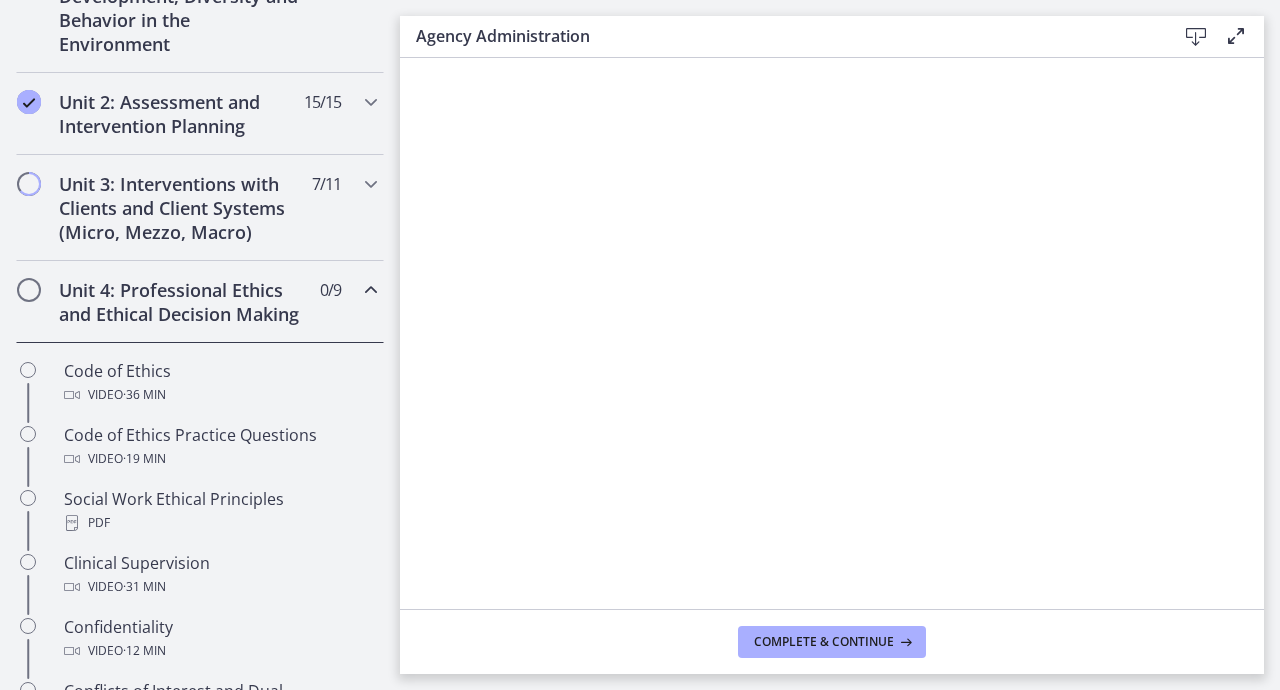 scroll, scrollTop: 624, scrollLeft: 0, axis: vertical 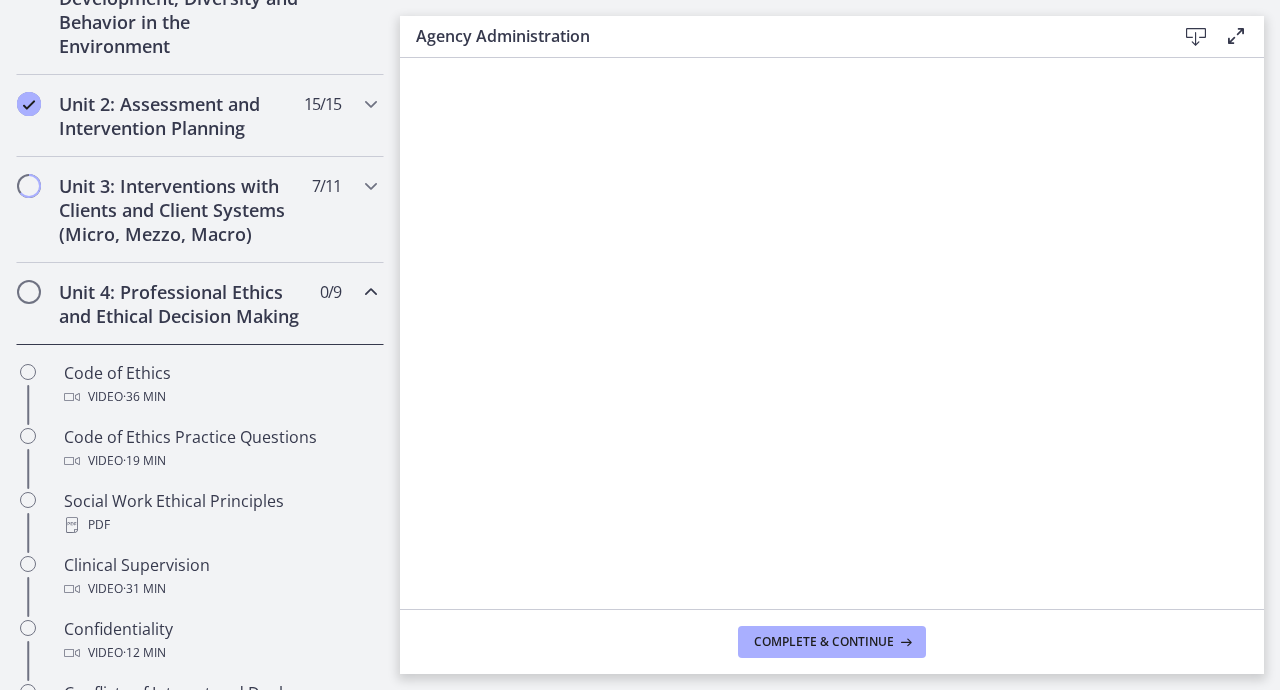 click at bounding box center (371, 292) 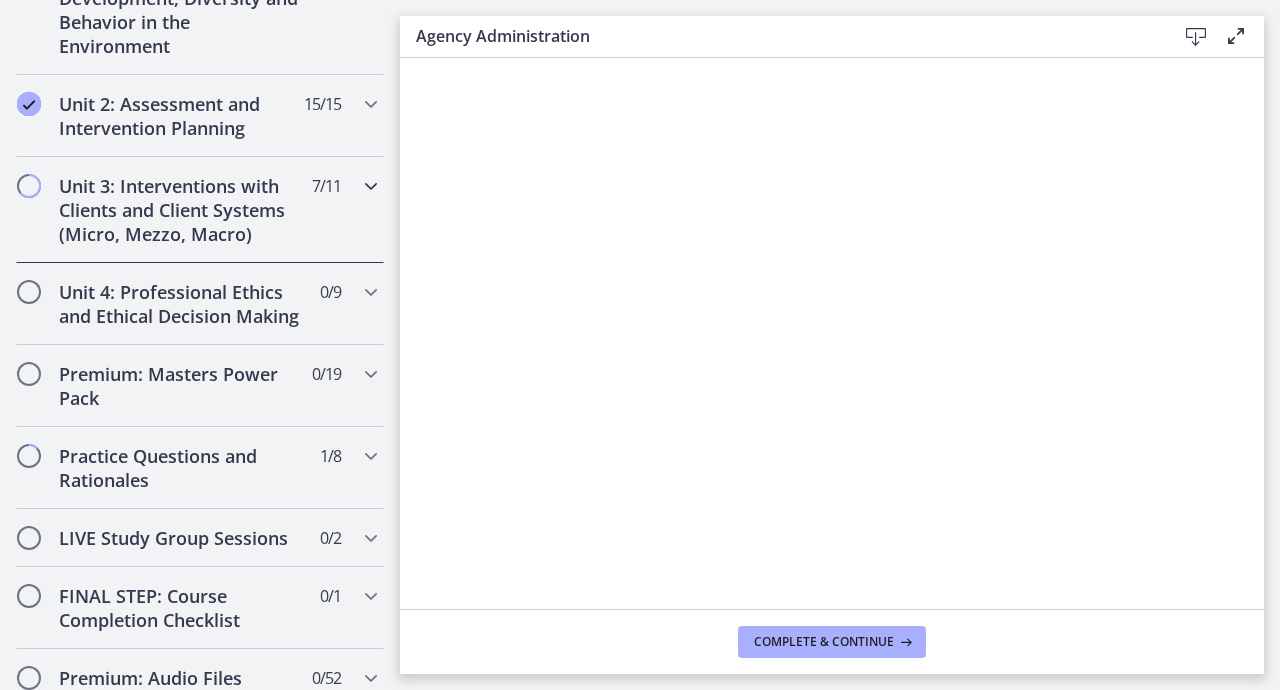 click at bounding box center (371, 186) 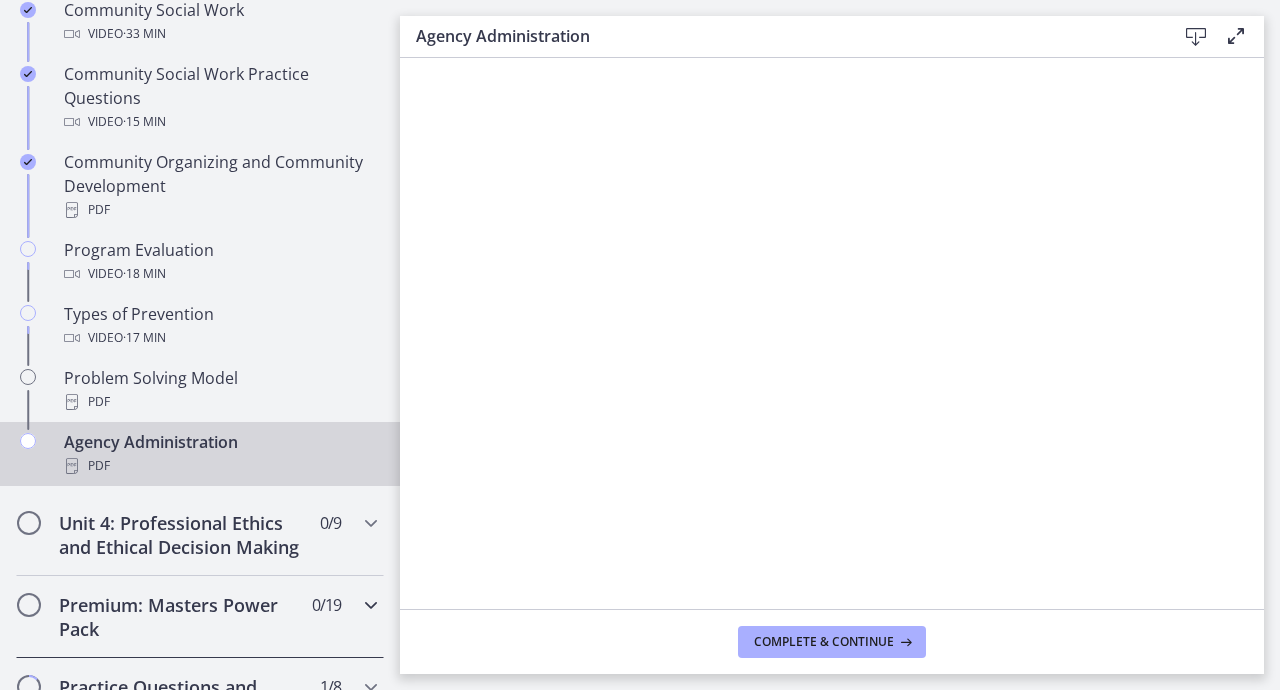 scroll, scrollTop: 1157, scrollLeft: 0, axis: vertical 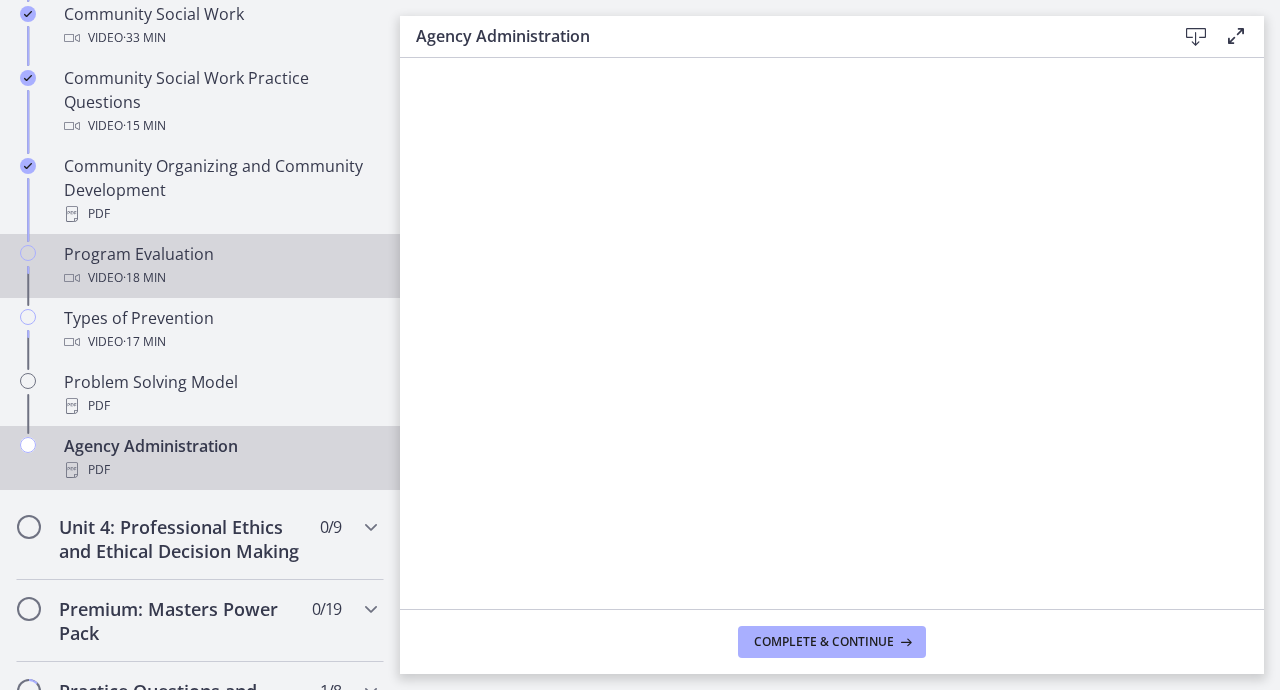 click on "Video
·  18 min" at bounding box center (220, 278) 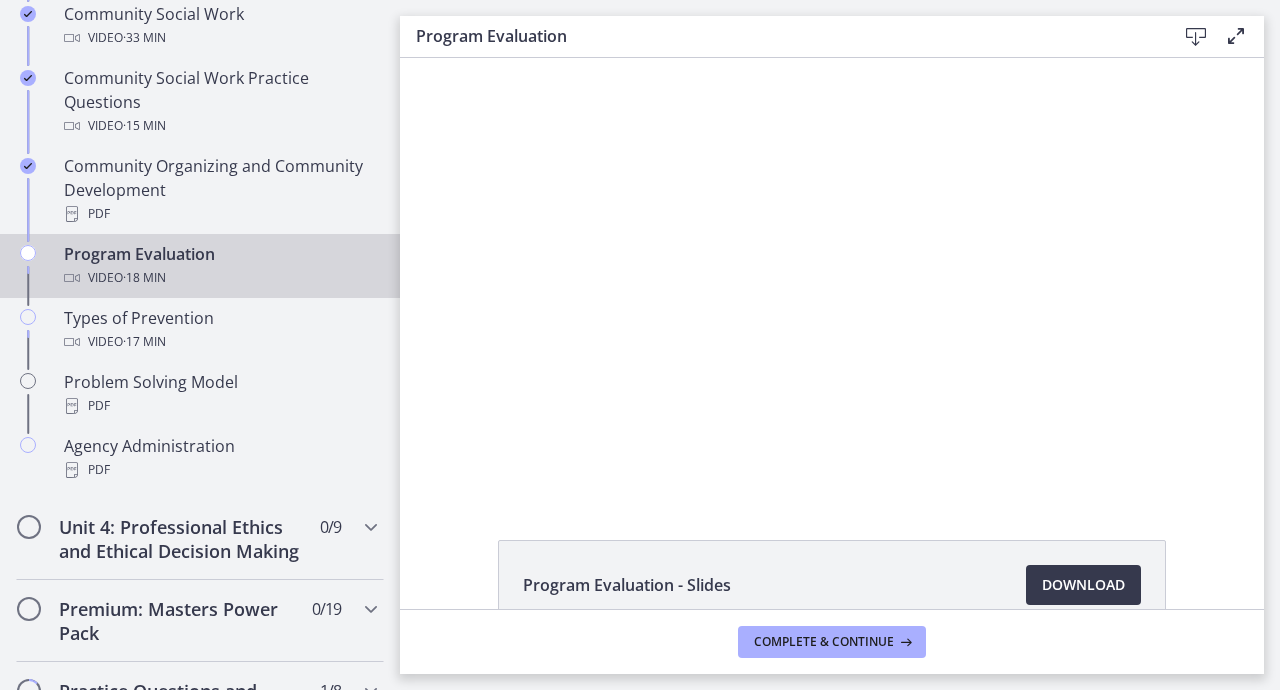 scroll, scrollTop: 0, scrollLeft: 0, axis: both 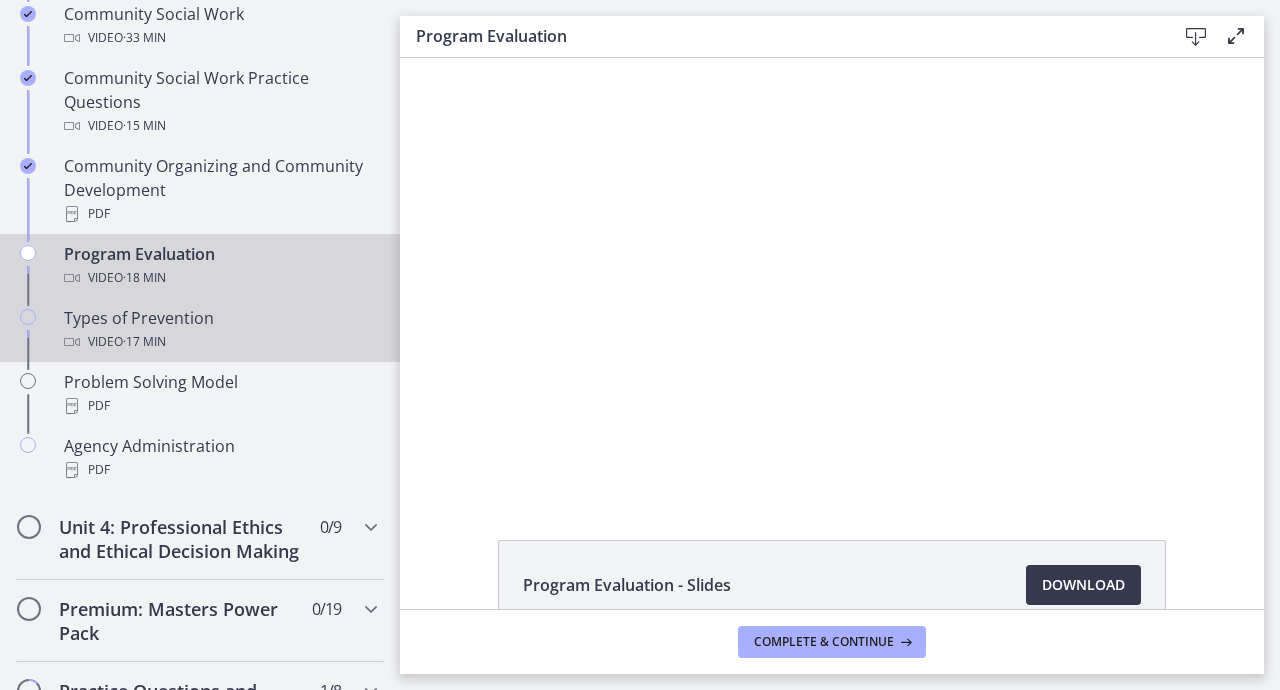 click on "Video
·  17 min" at bounding box center [220, 342] 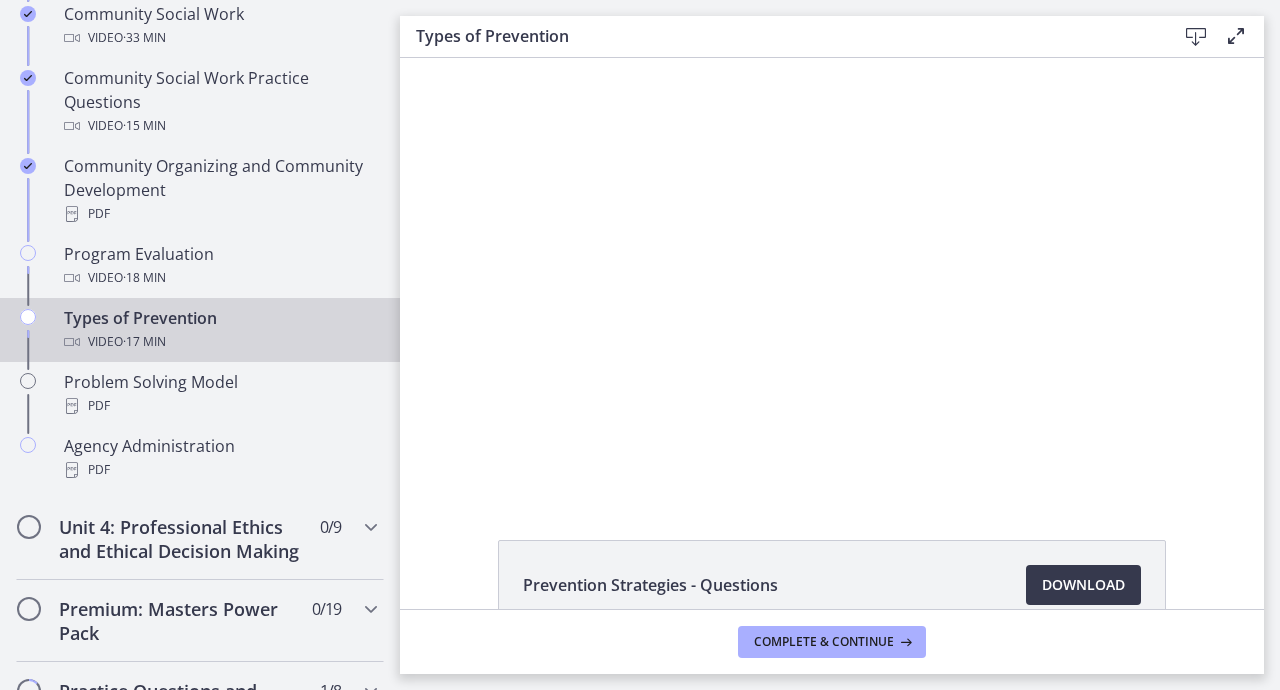scroll, scrollTop: 0, scrollLeft: 0, axis: both 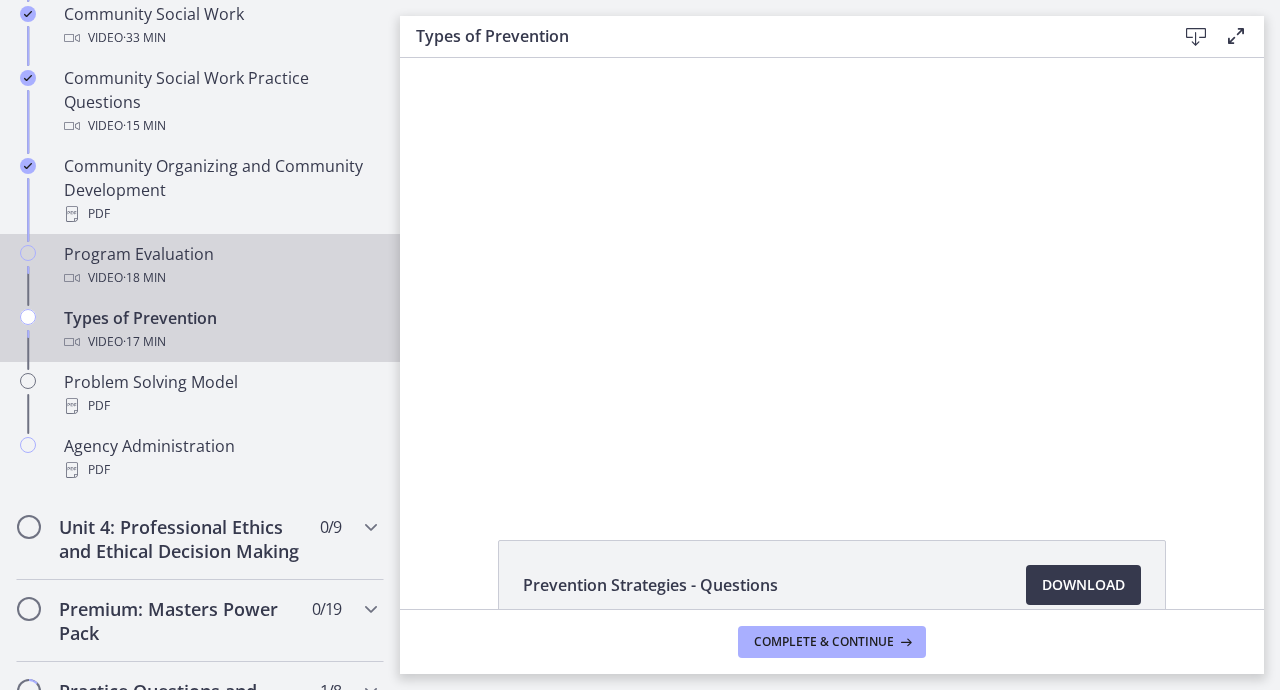 click on "Program Evaluation
Video
·  18 min" at bounding box center (220, 266) 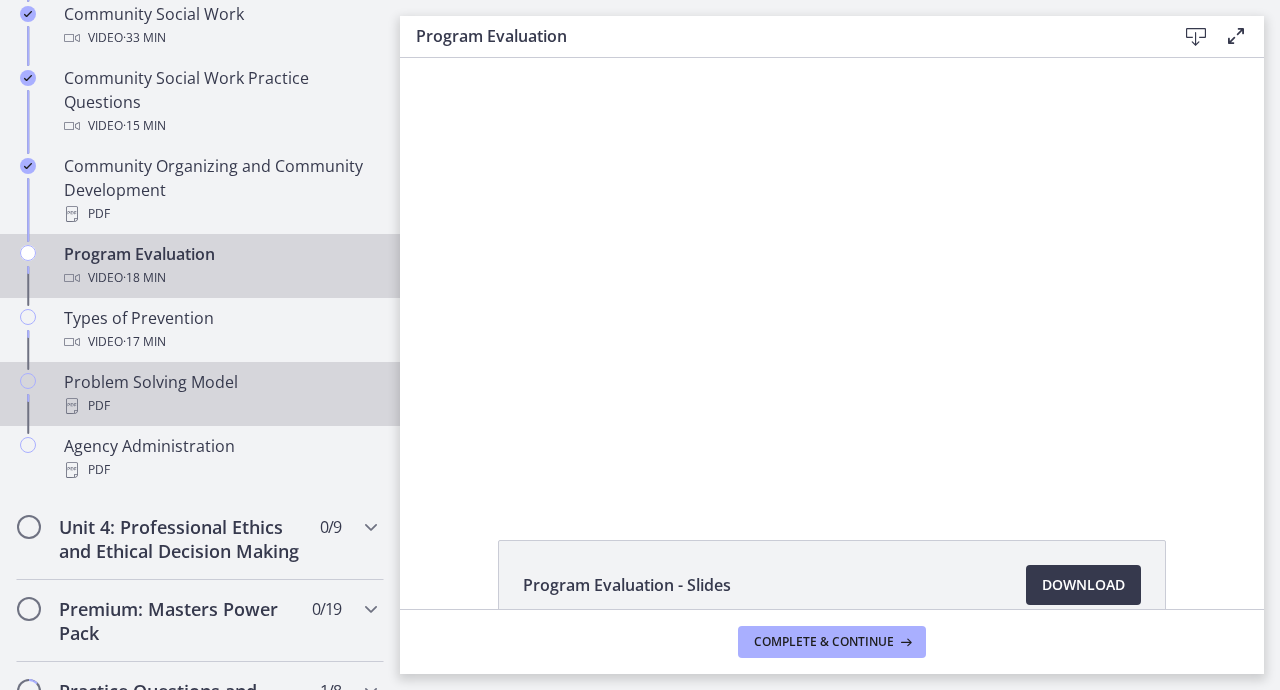 scroll, scrollTop: 0, scrollLeft: 0, axis: both 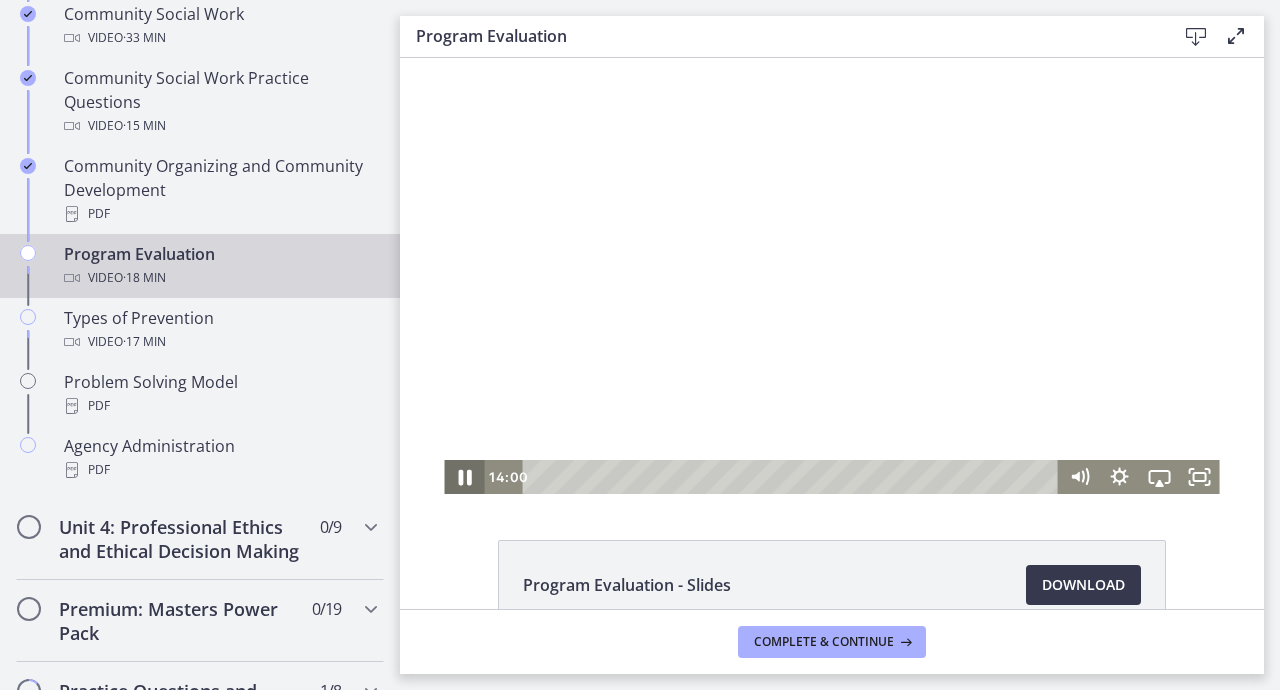 click 